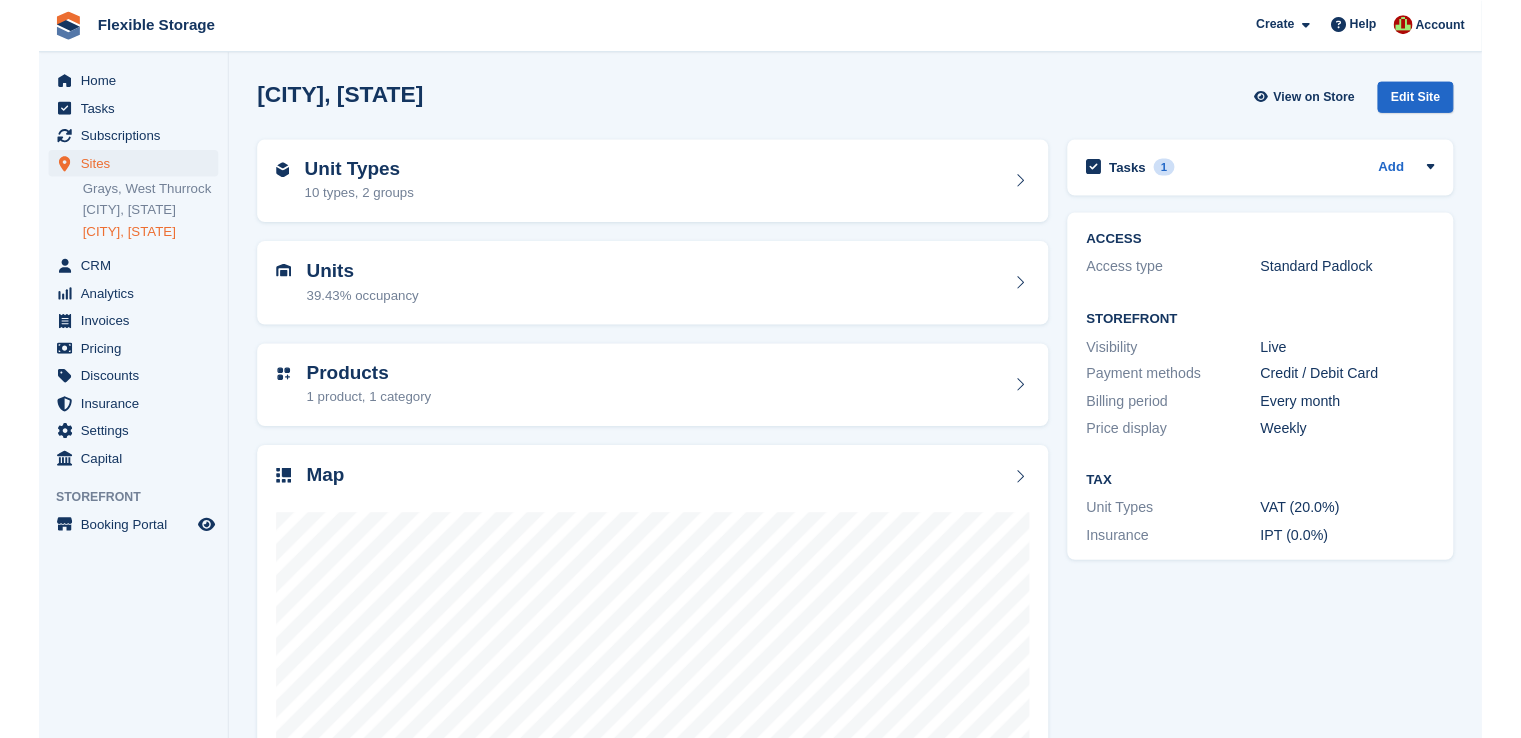 scroll, scrollTop: 0, scrollLeft: 0, axis: both 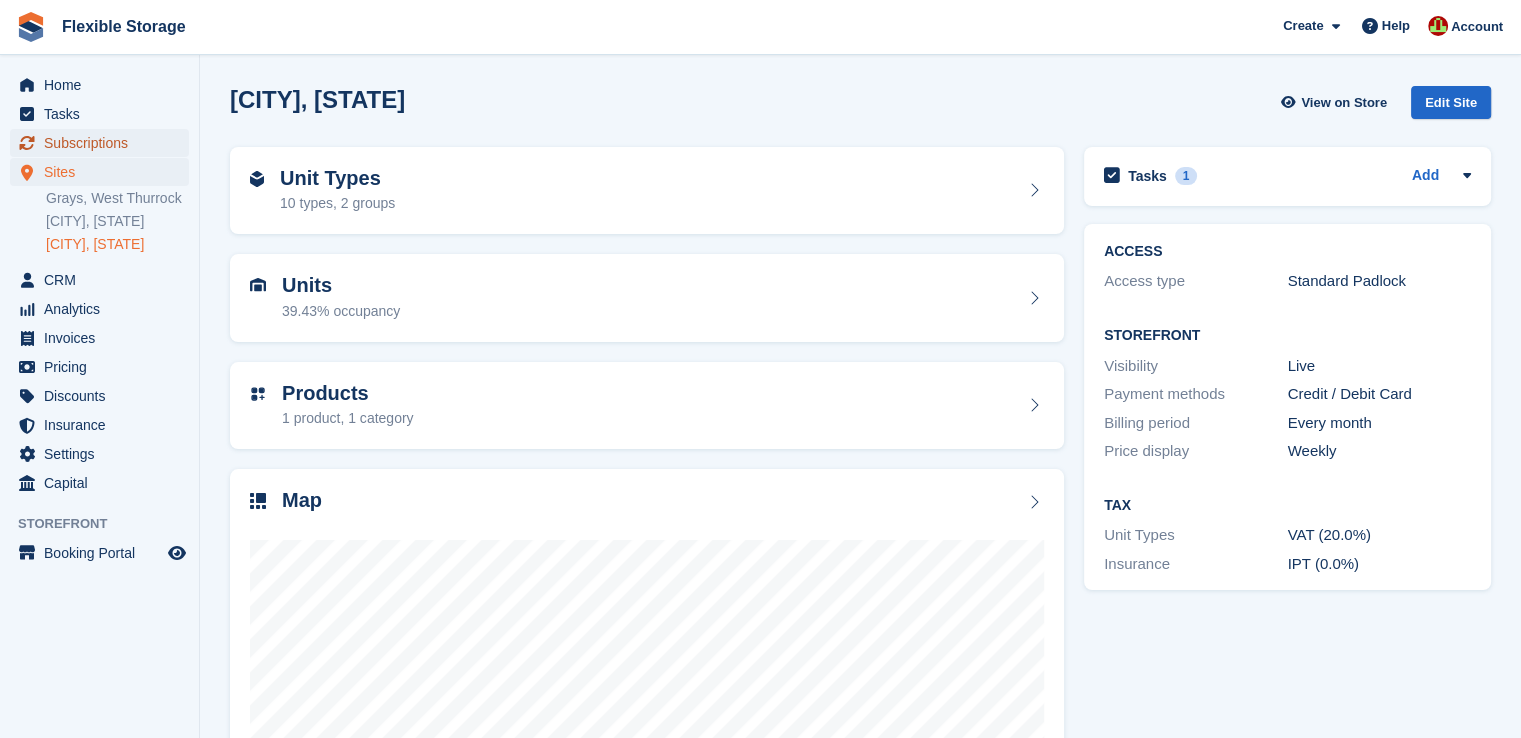 click on "Subscriptions" at bounding box center [104, 143] 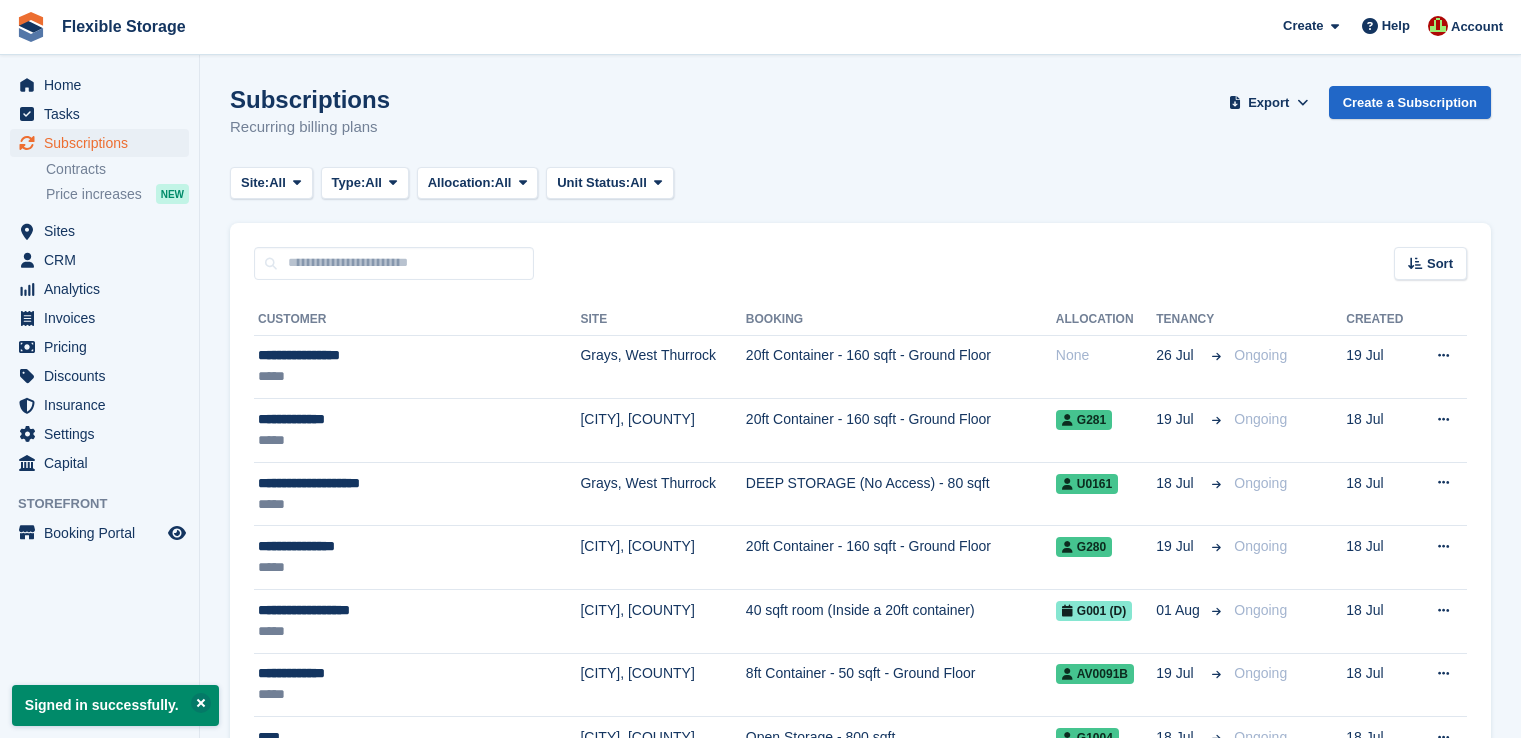 scroll, scrollTop: 0, scrollLeft: 0, axis: both 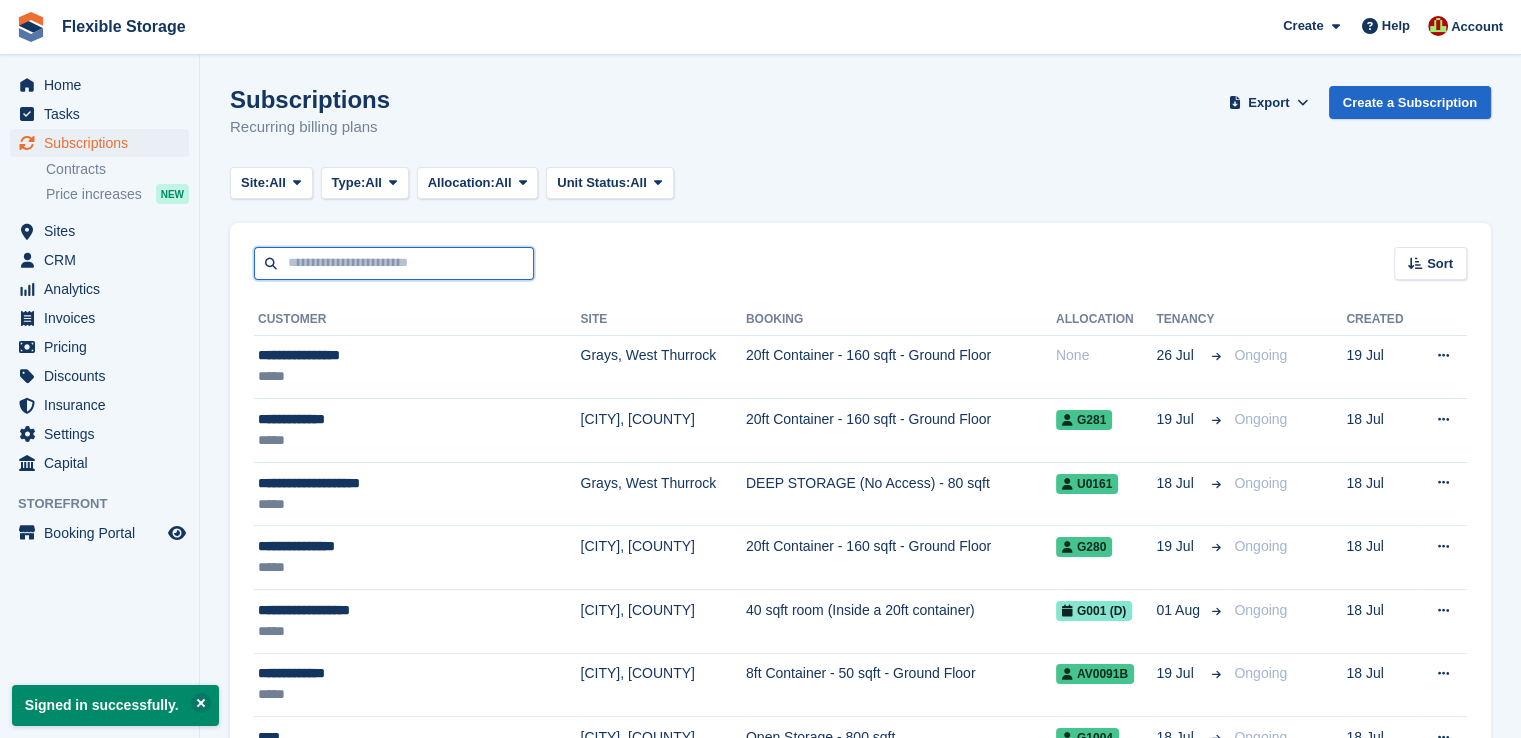 click at bounding box center [394, 263] 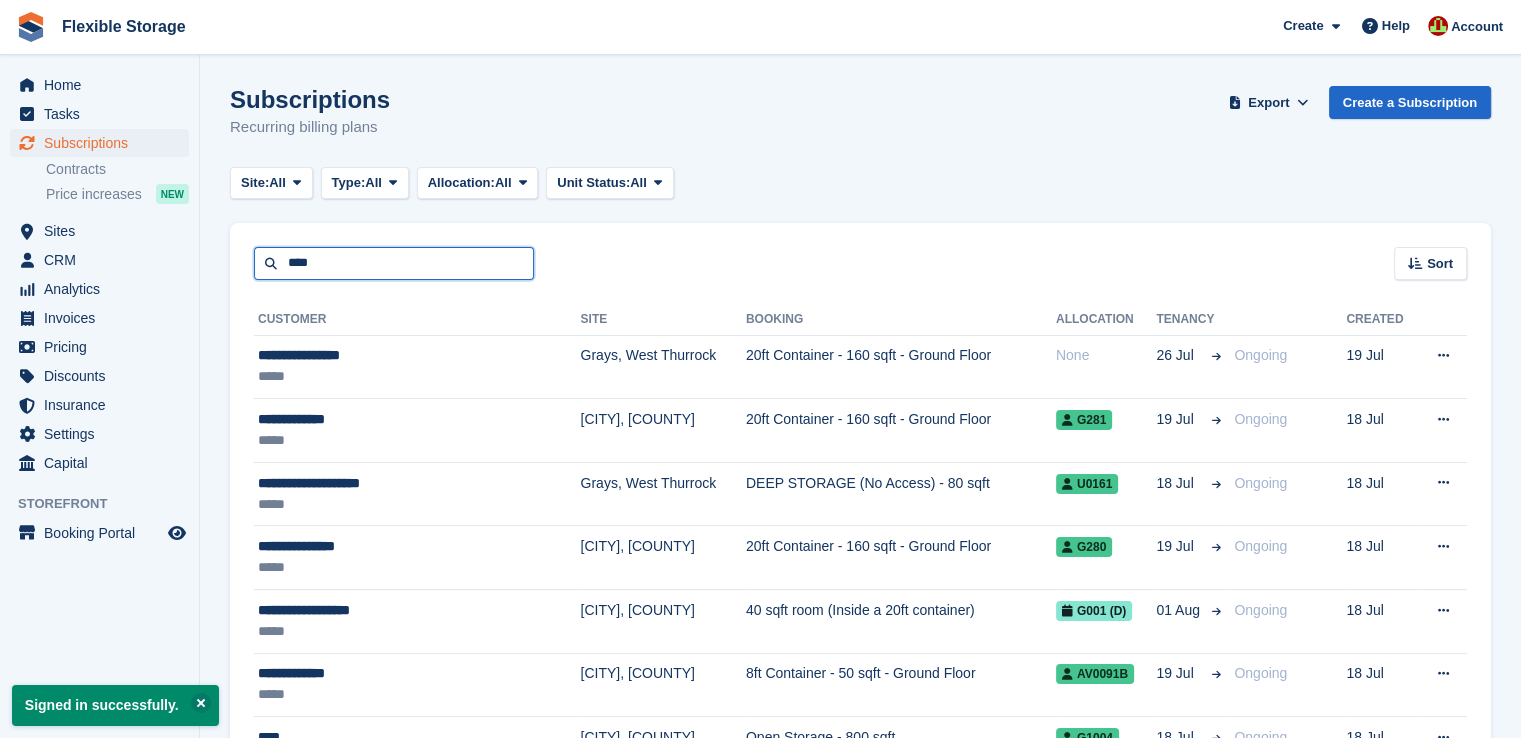 type on "****" 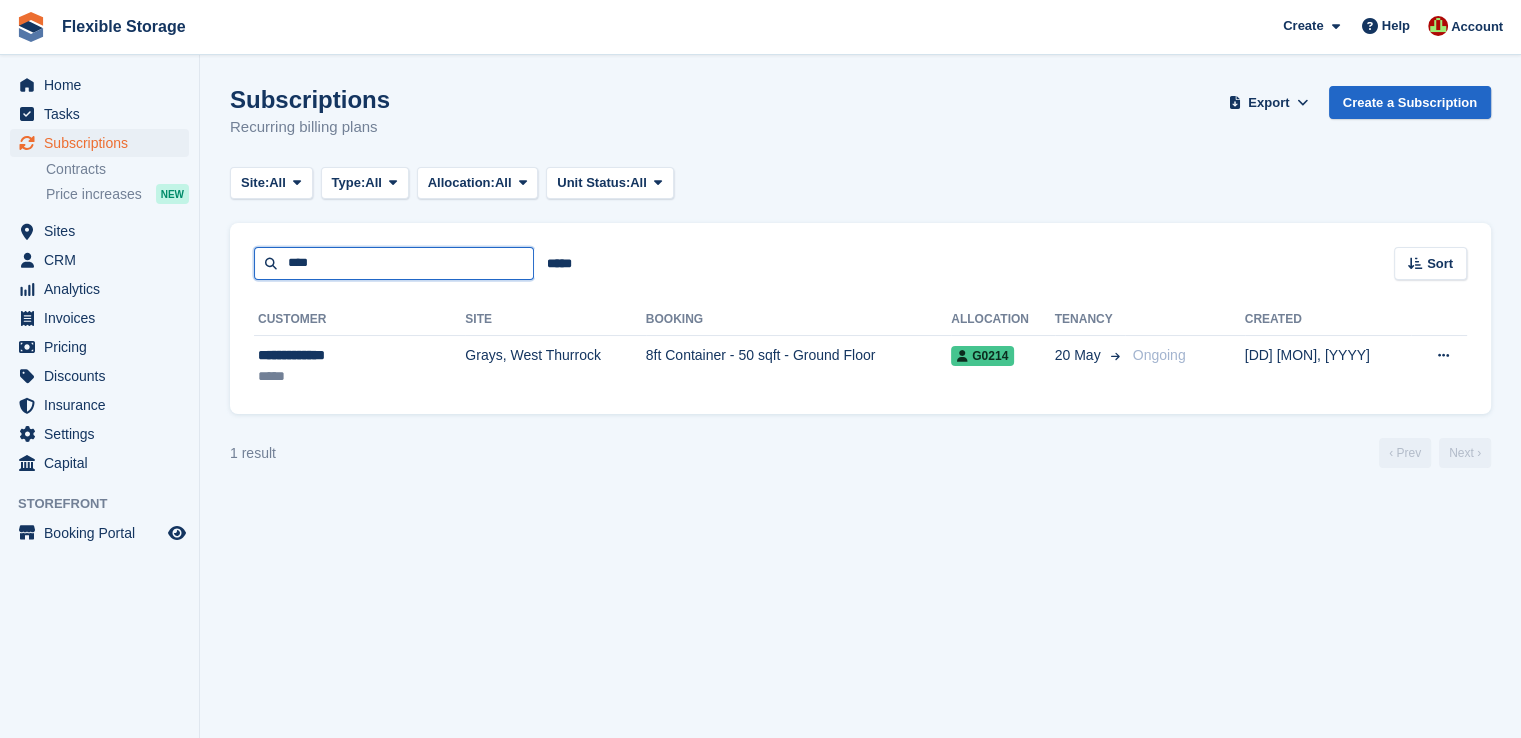 click on "****" at bounding box center (394, 263) 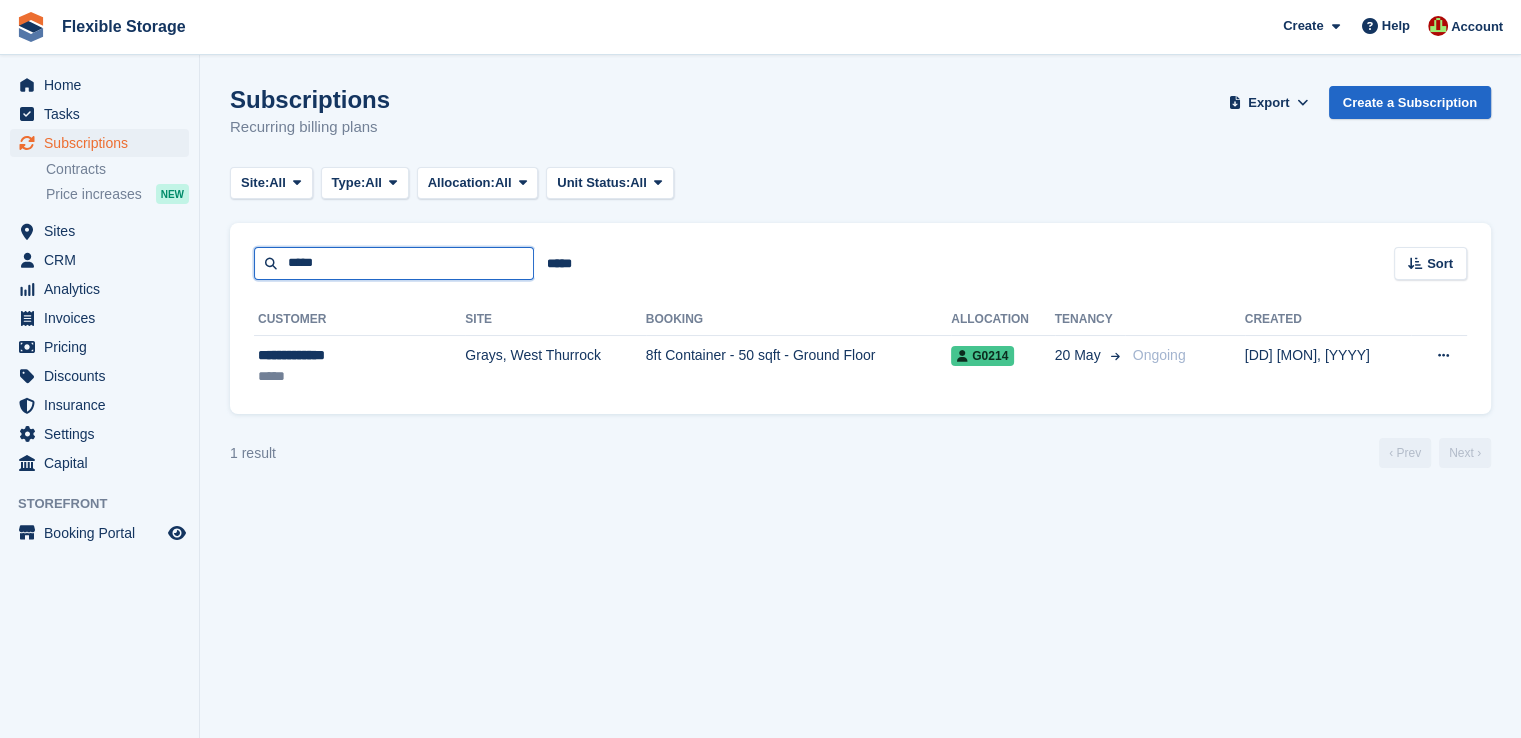 type on "*****" 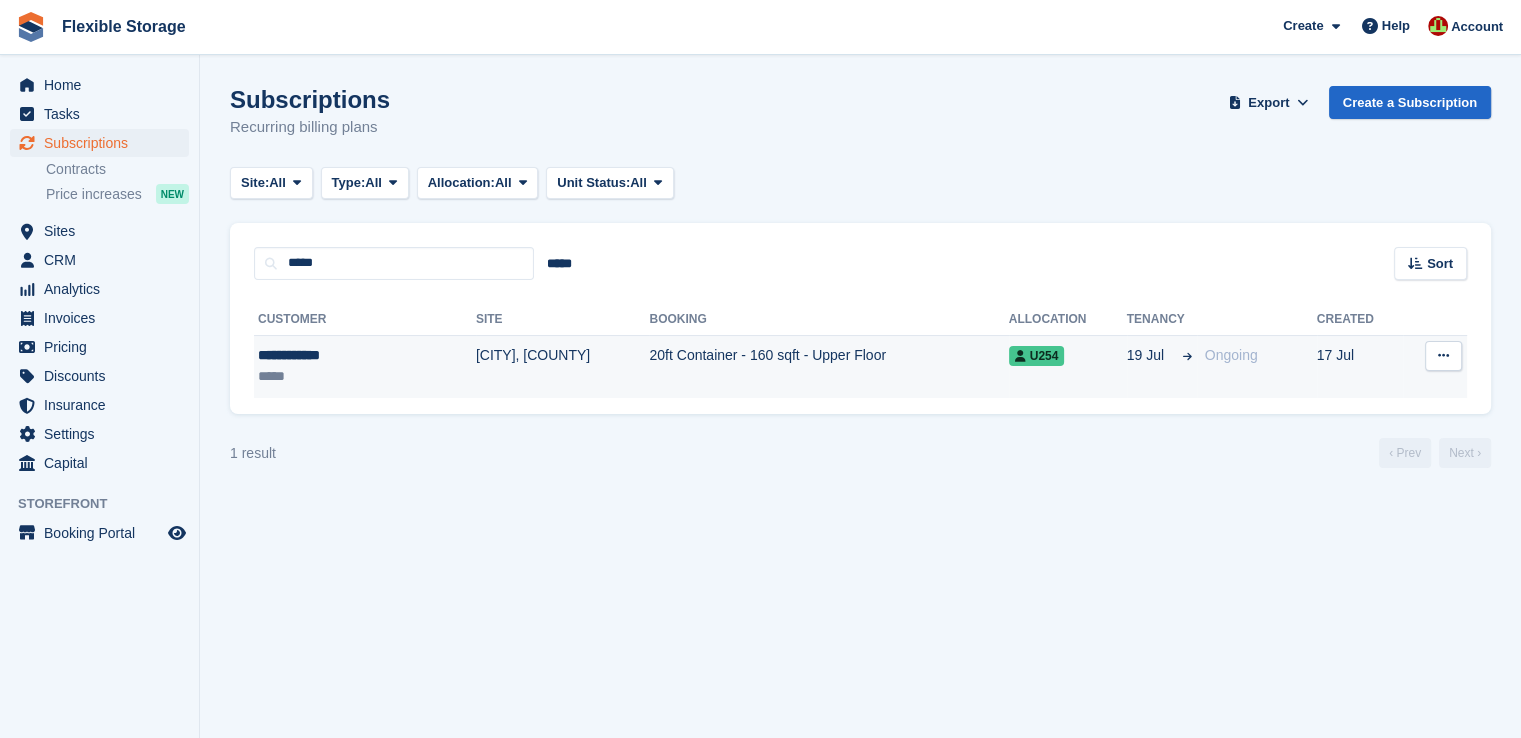 click on "**********" at bounding box center (329, 355) 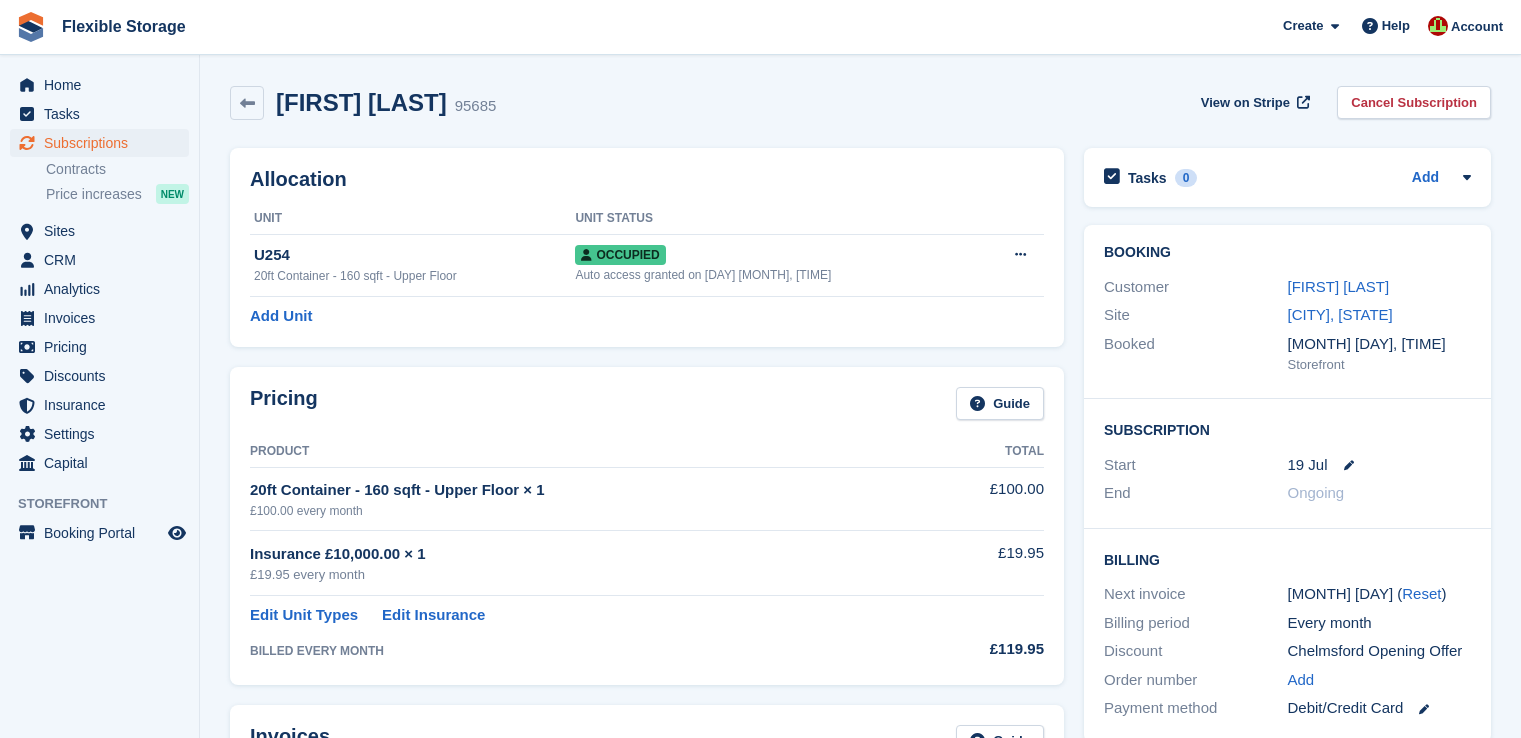 scroll, scrollTop: 0, scrollLeft: 0, axis: both 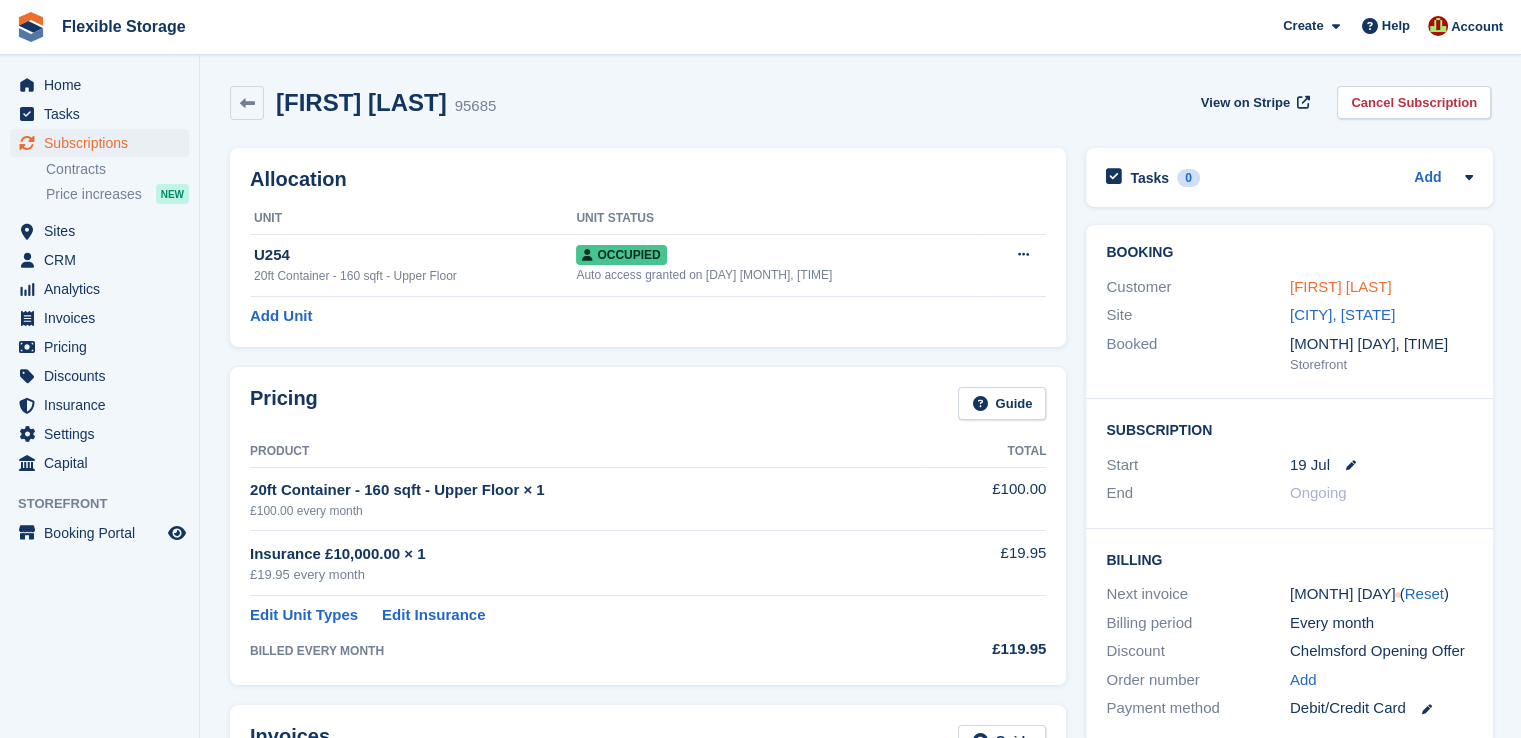 click on "[FIRST] [LAST]" at bounding box center [1341, 286] 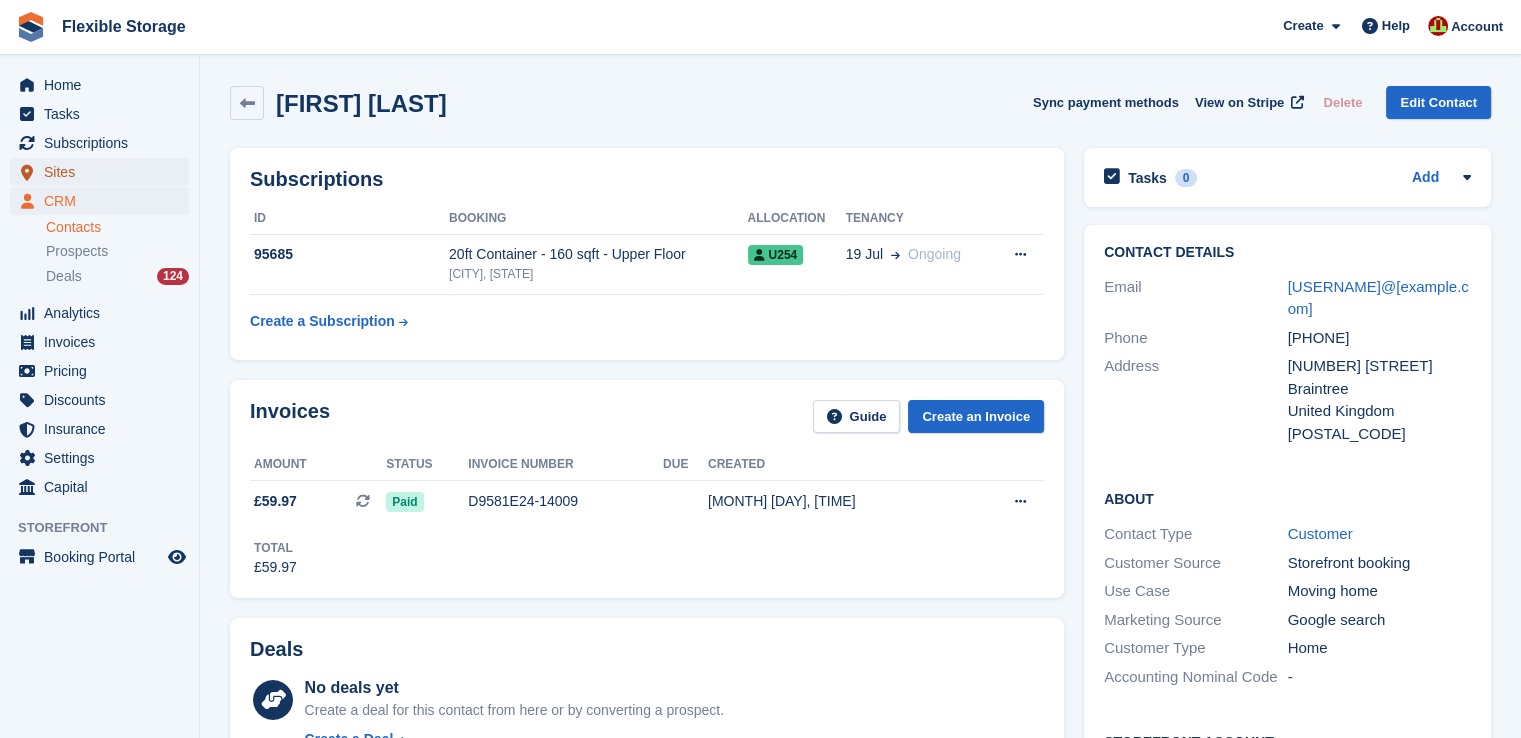 click on "Sites" at bounding box center [104, 172] 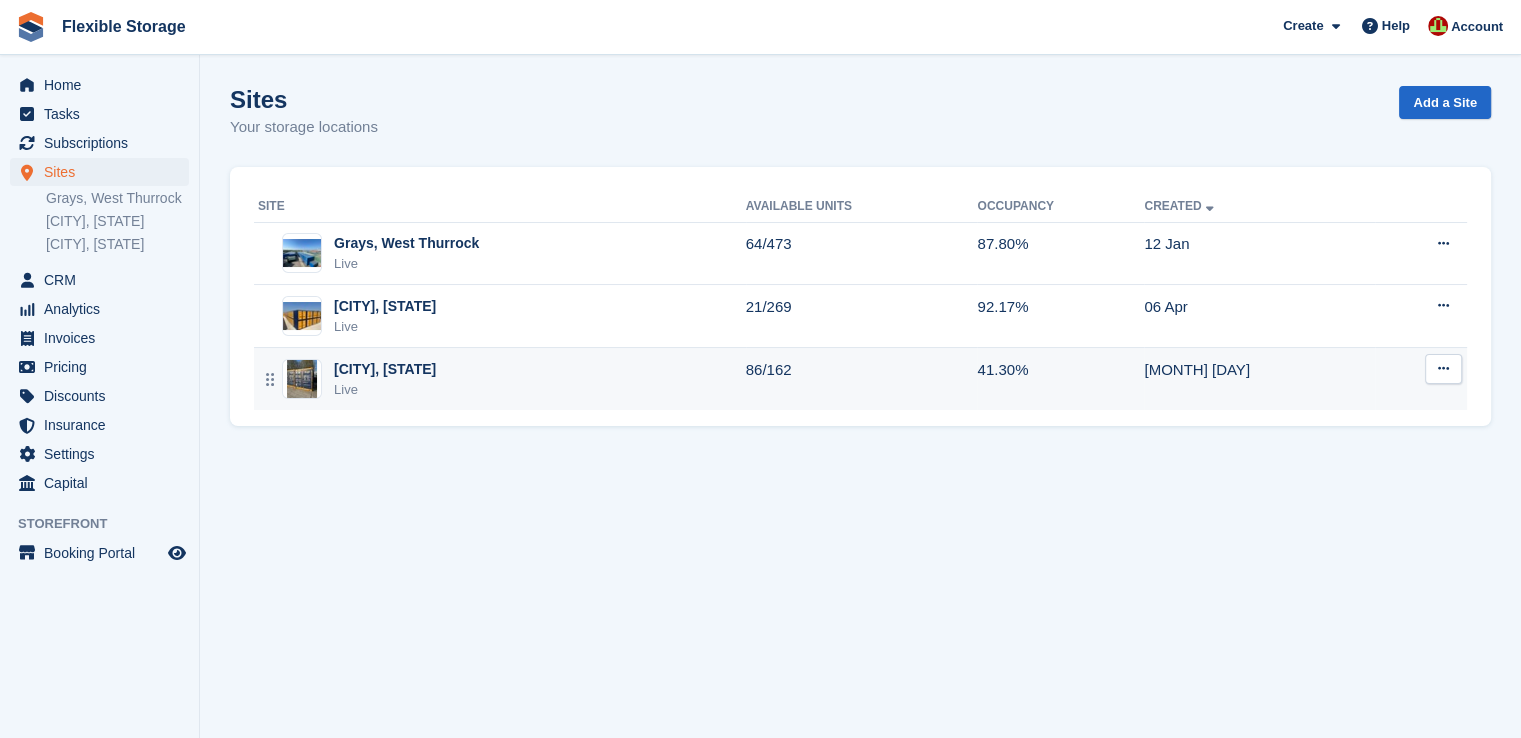 click on "Chelmsford, Essex
Live" at bounding box center (502, 379) 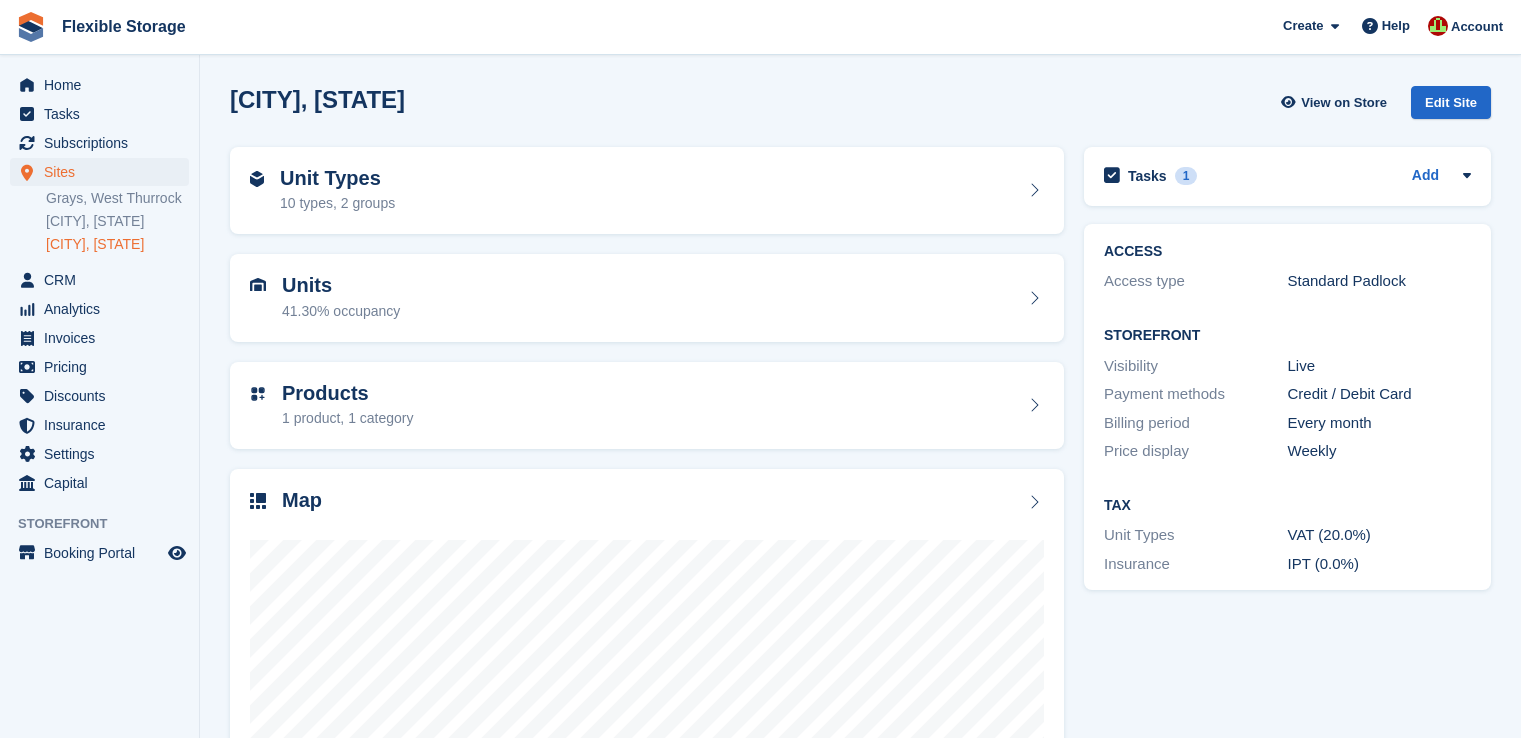 scroll, scrollTop: 0, scrollLeft: 0, axis: both 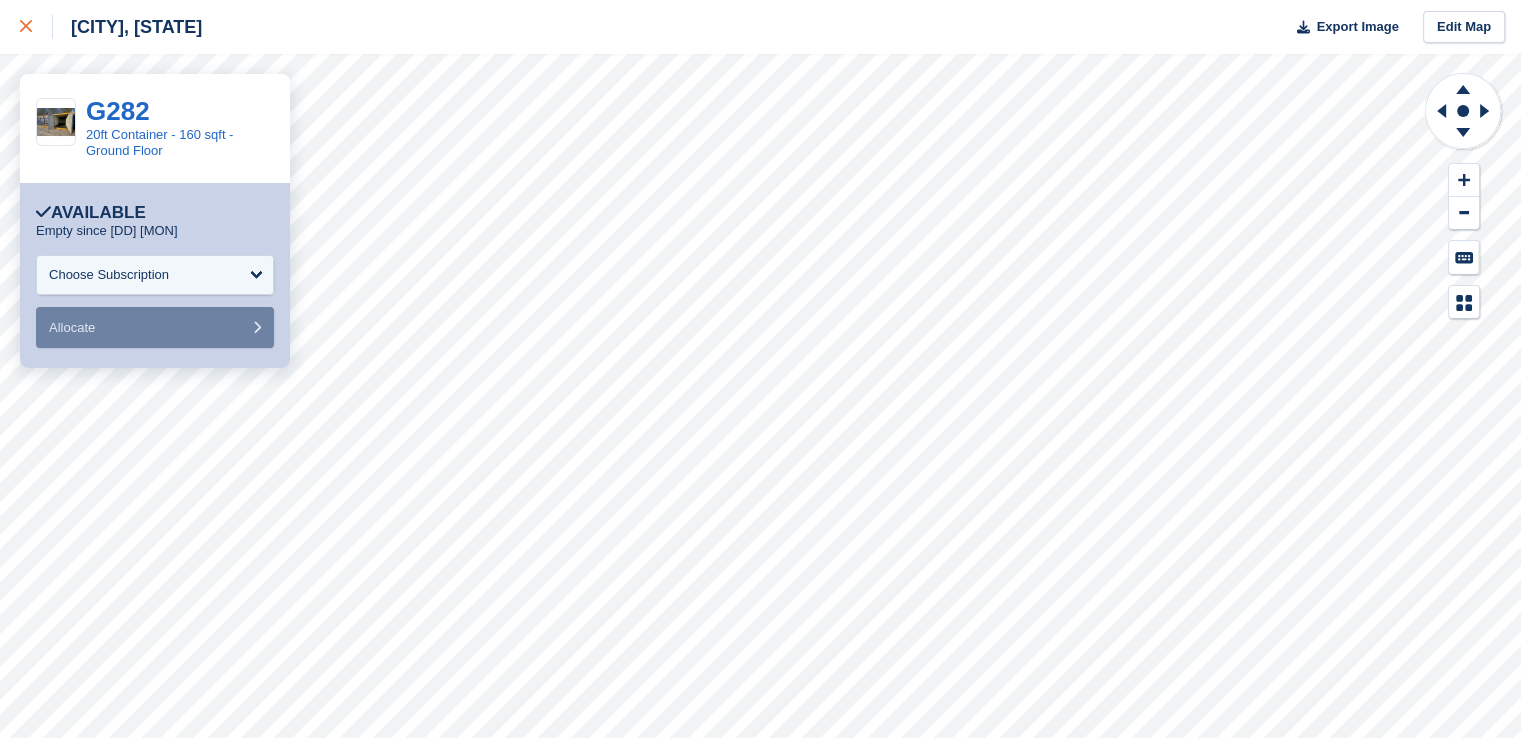 click at bounding box center [26, 27] 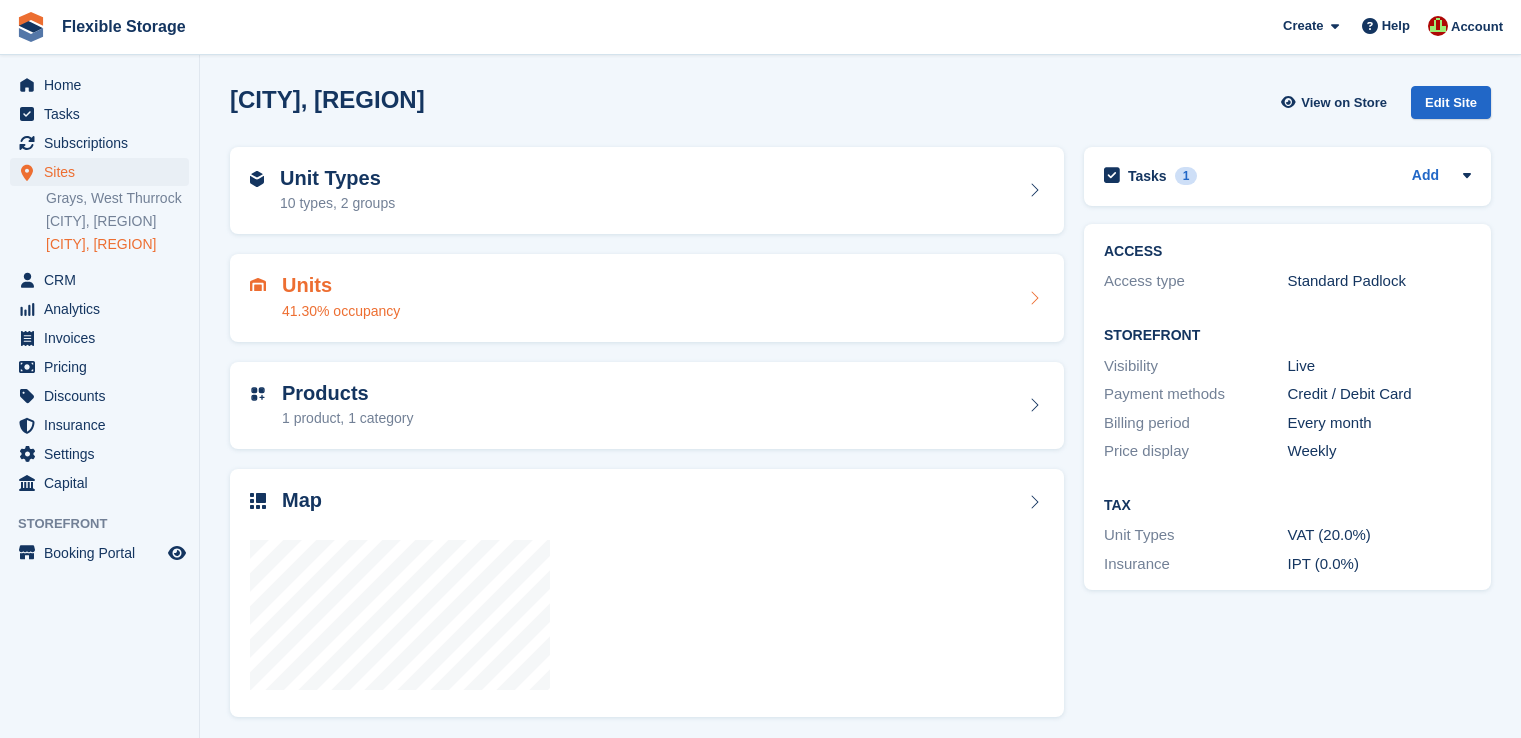 scroll, scrollTop: 0, scrollLeft: 0, axis: both 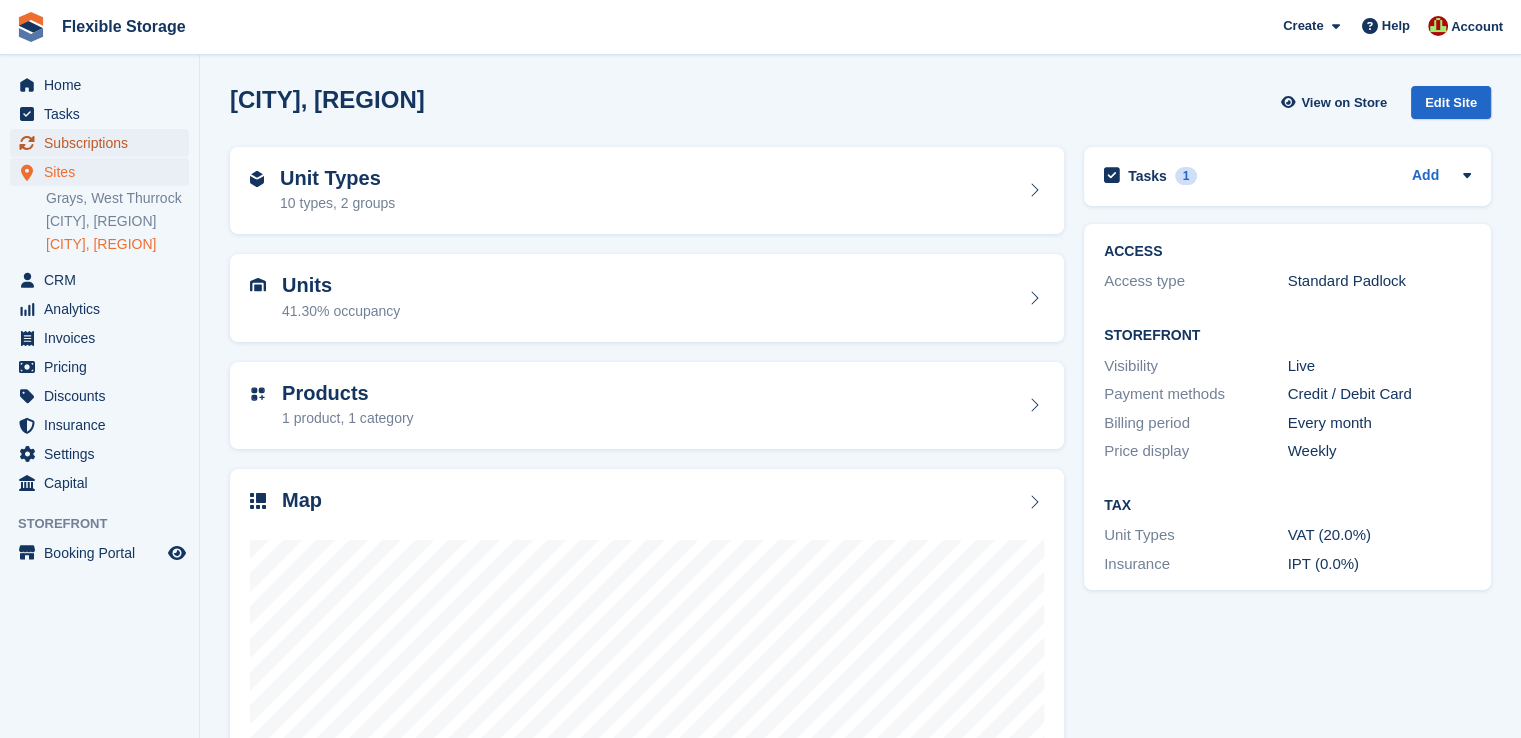 click on "Subscriptions" at bounding box center [104, 143] 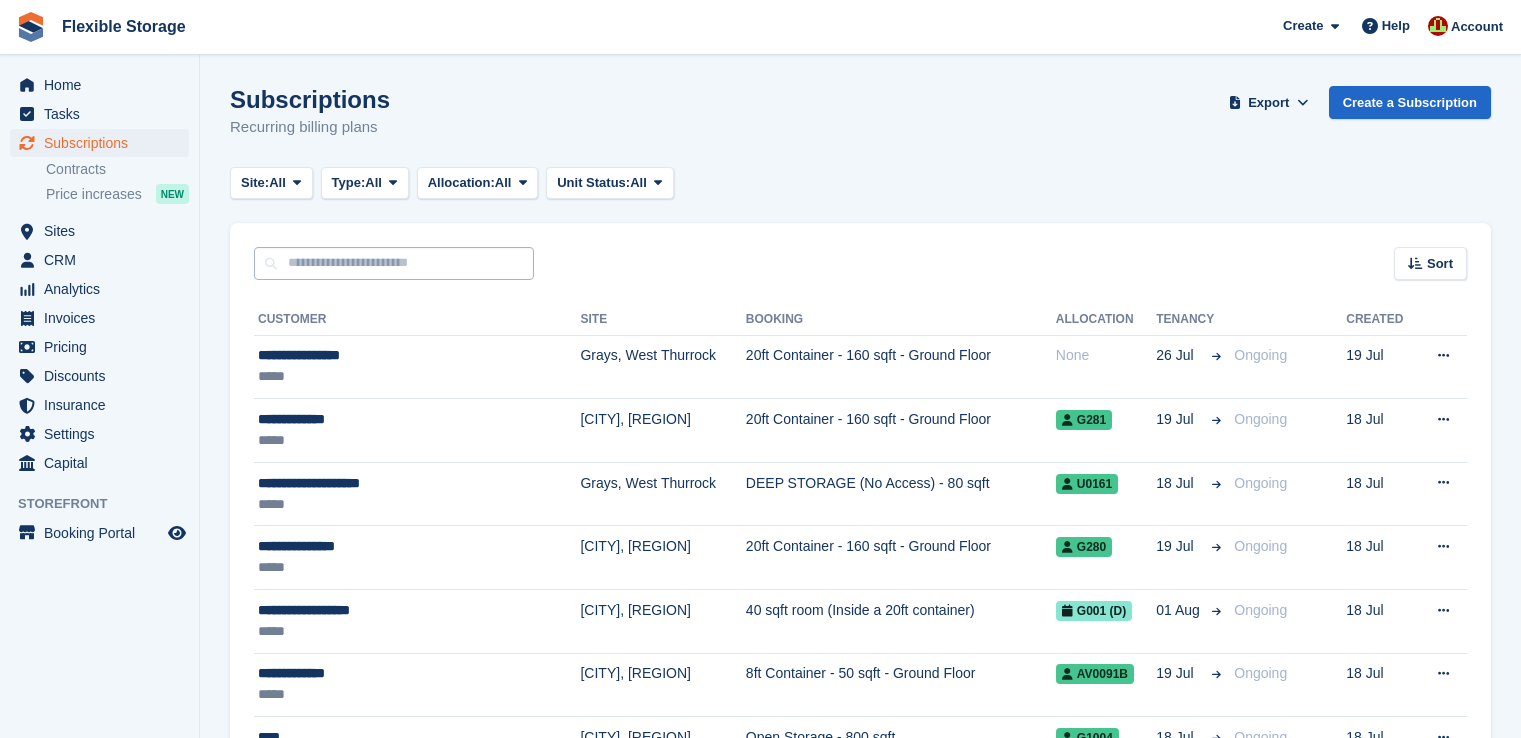 scroll, scrollTop: 0, scrollLeft: 0, axis: both 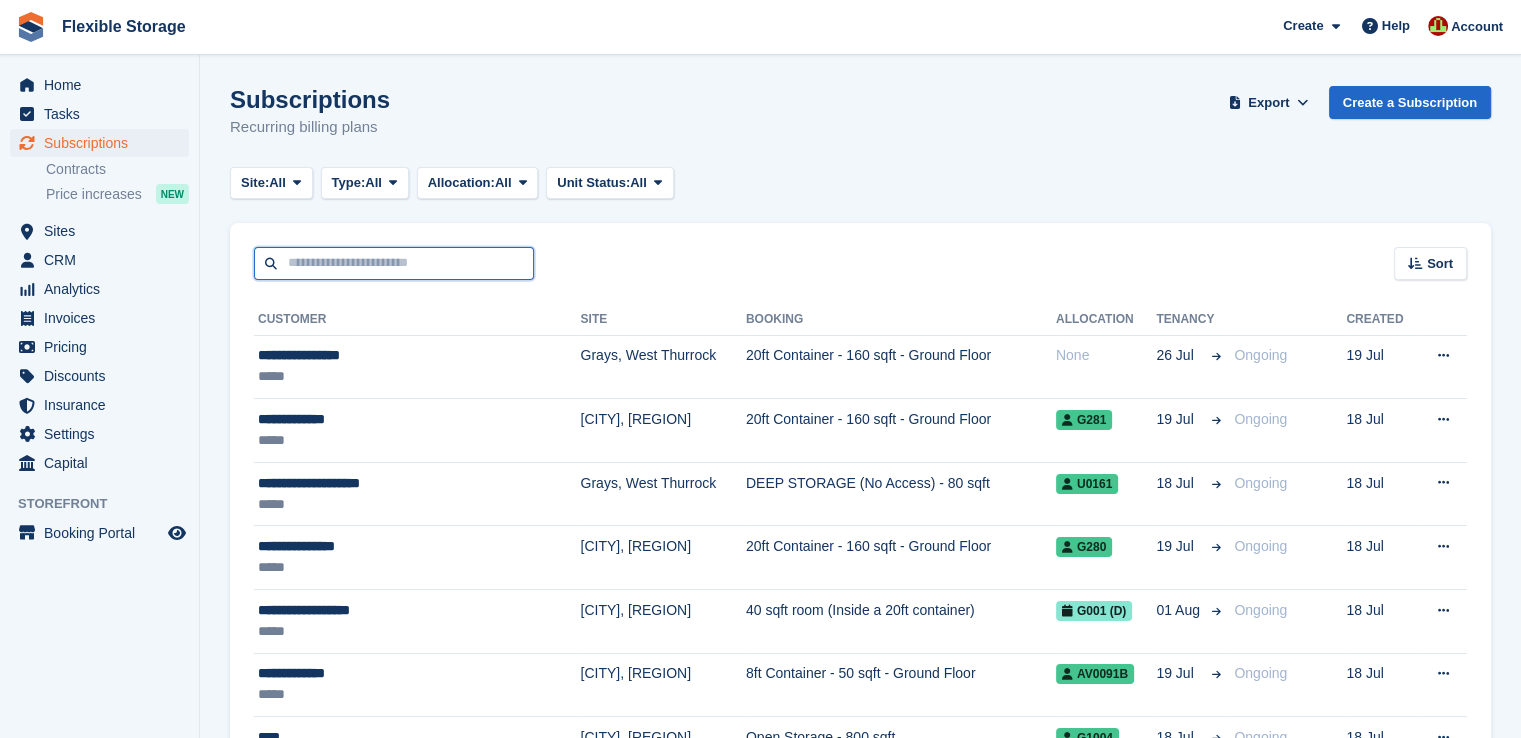 click at bounding box center [394, 263] 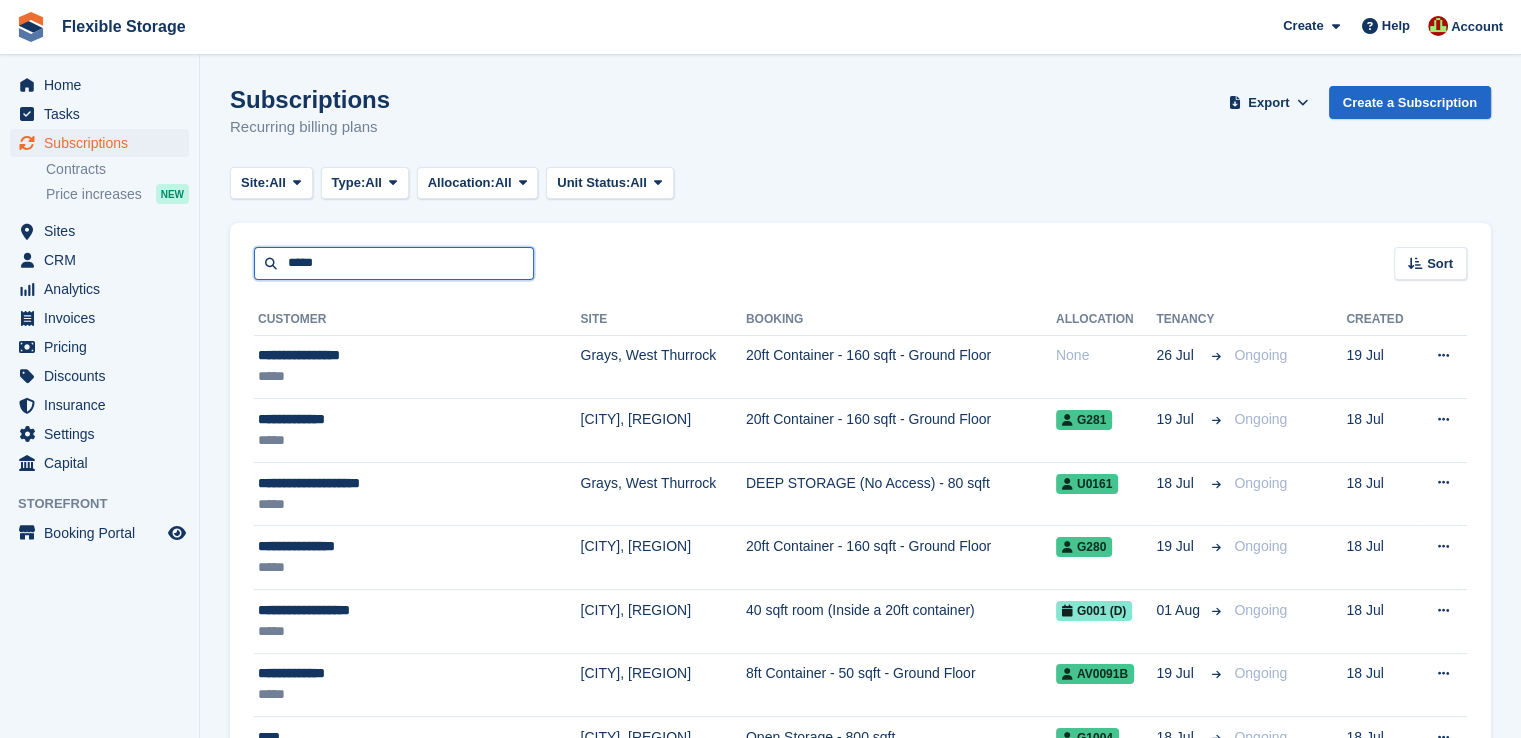 type on "*****" 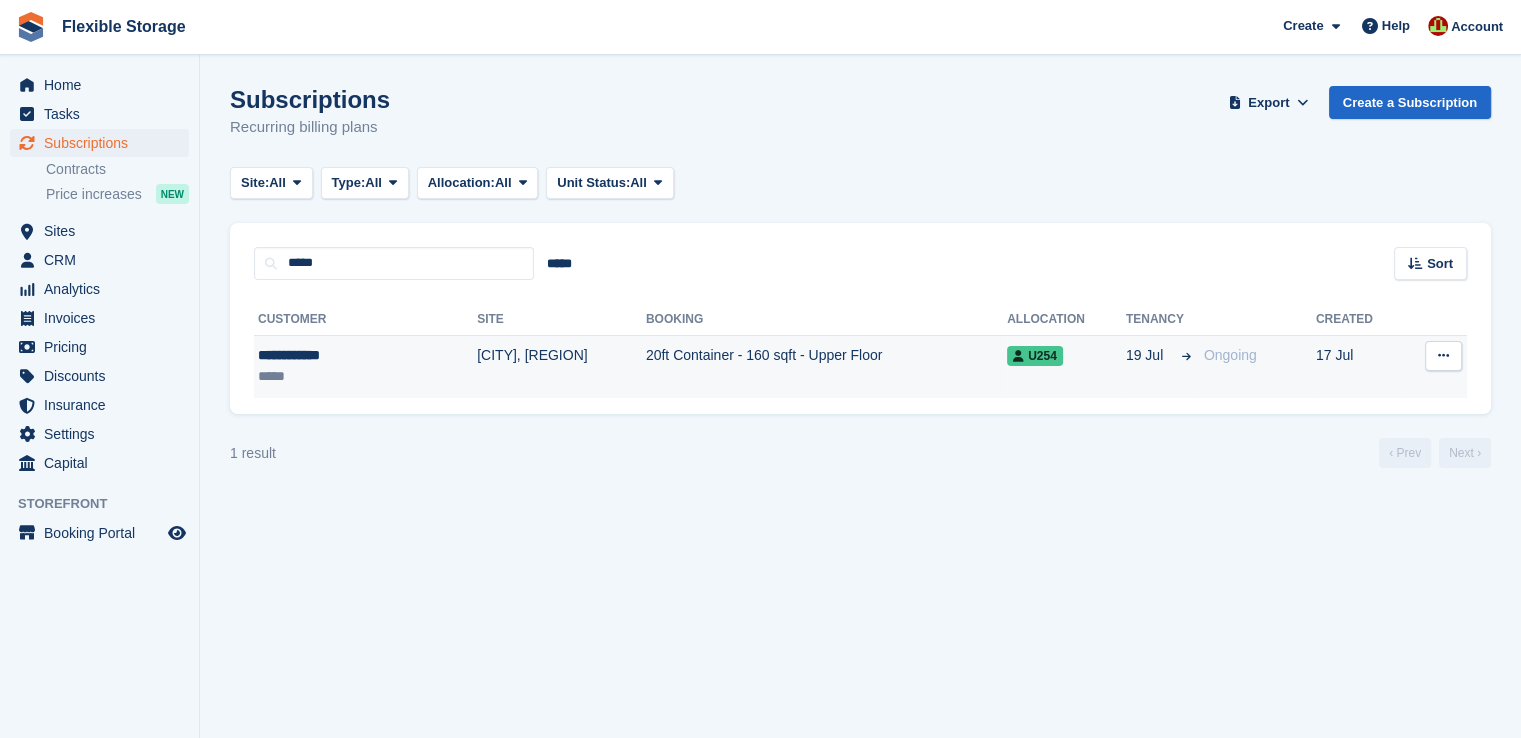 click on "20ft Container - 160 sqft - Upper Floor" at bounding box center [826, 366] 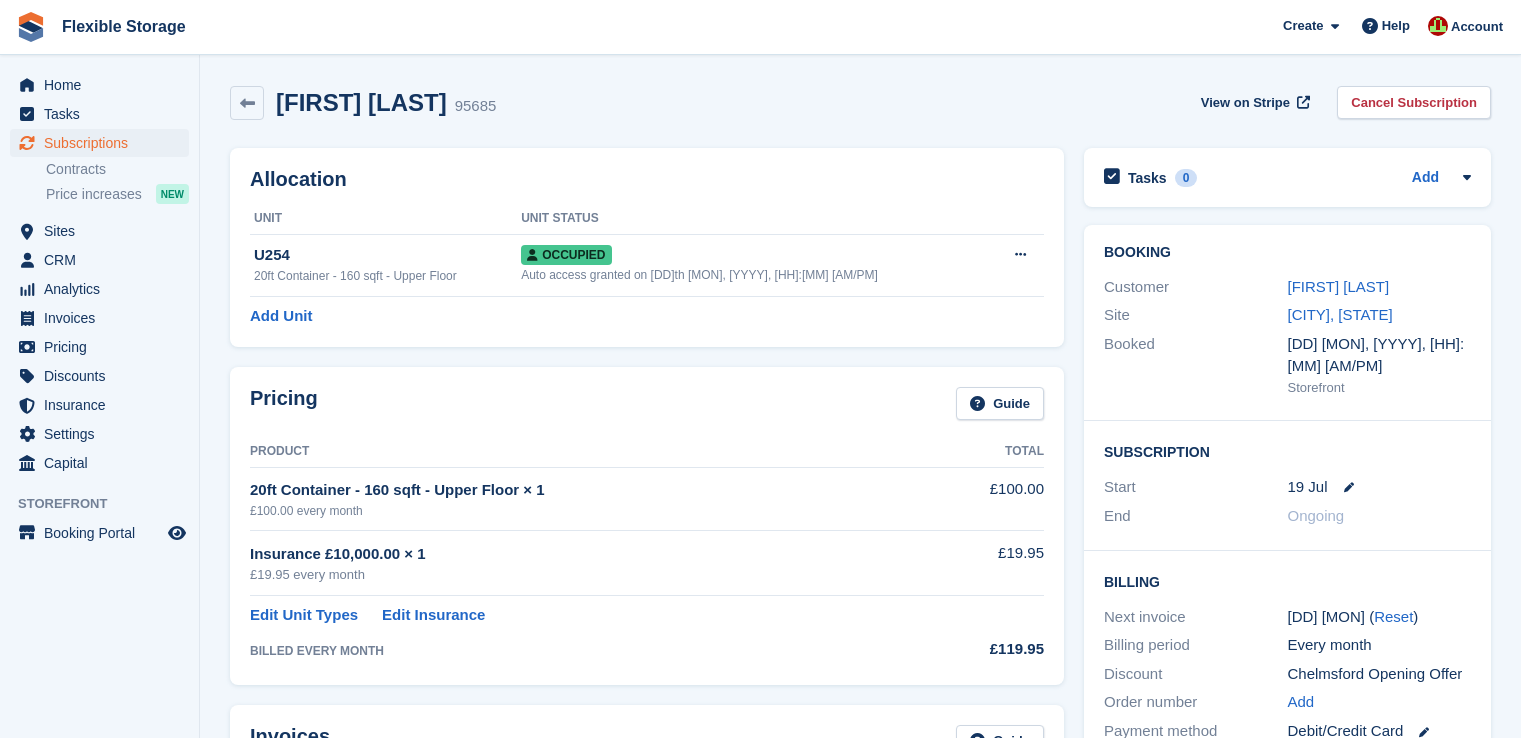 scroll, scrollTop: 0, scrollLeft: 0, axis: both 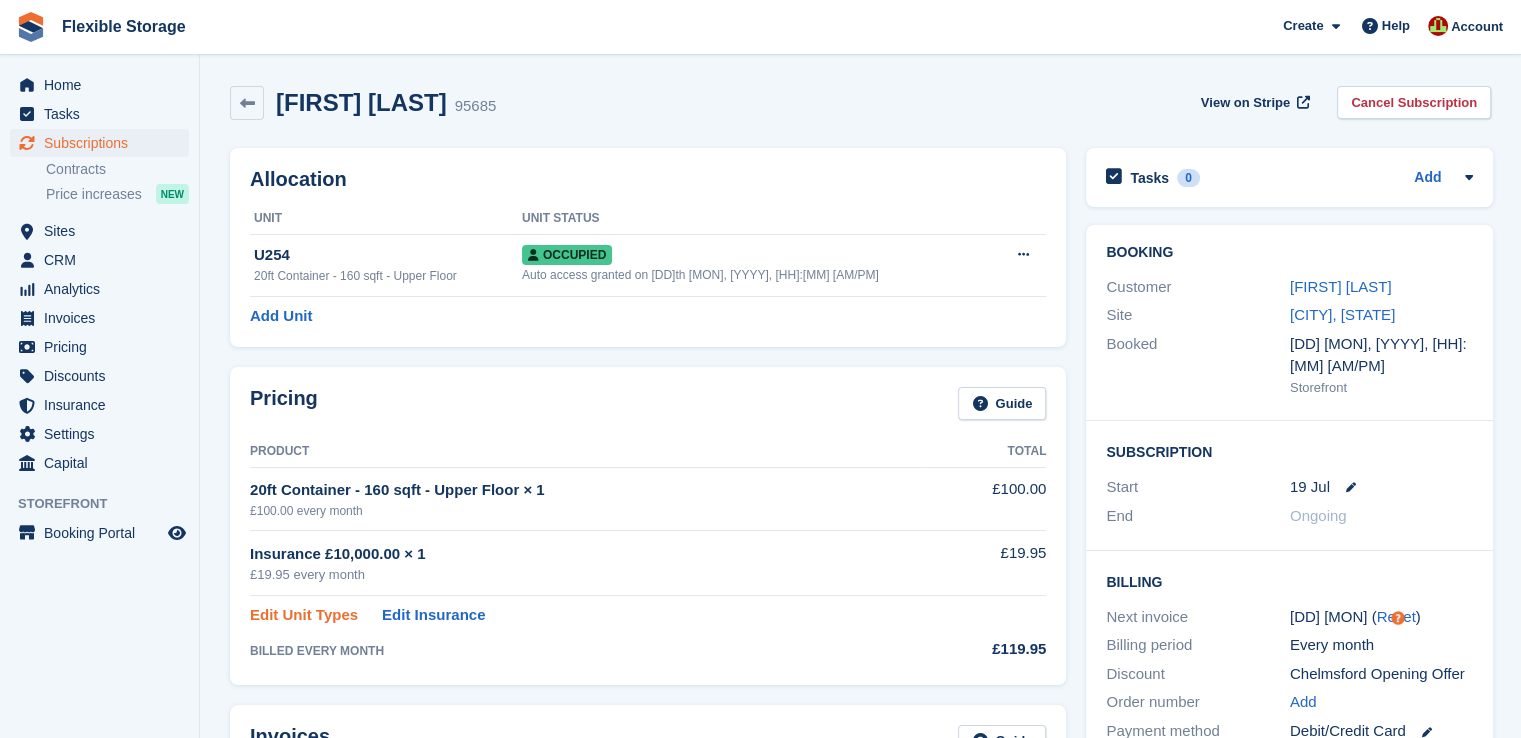 click on "Edit Unit Types" at bounding box center [304, 615] 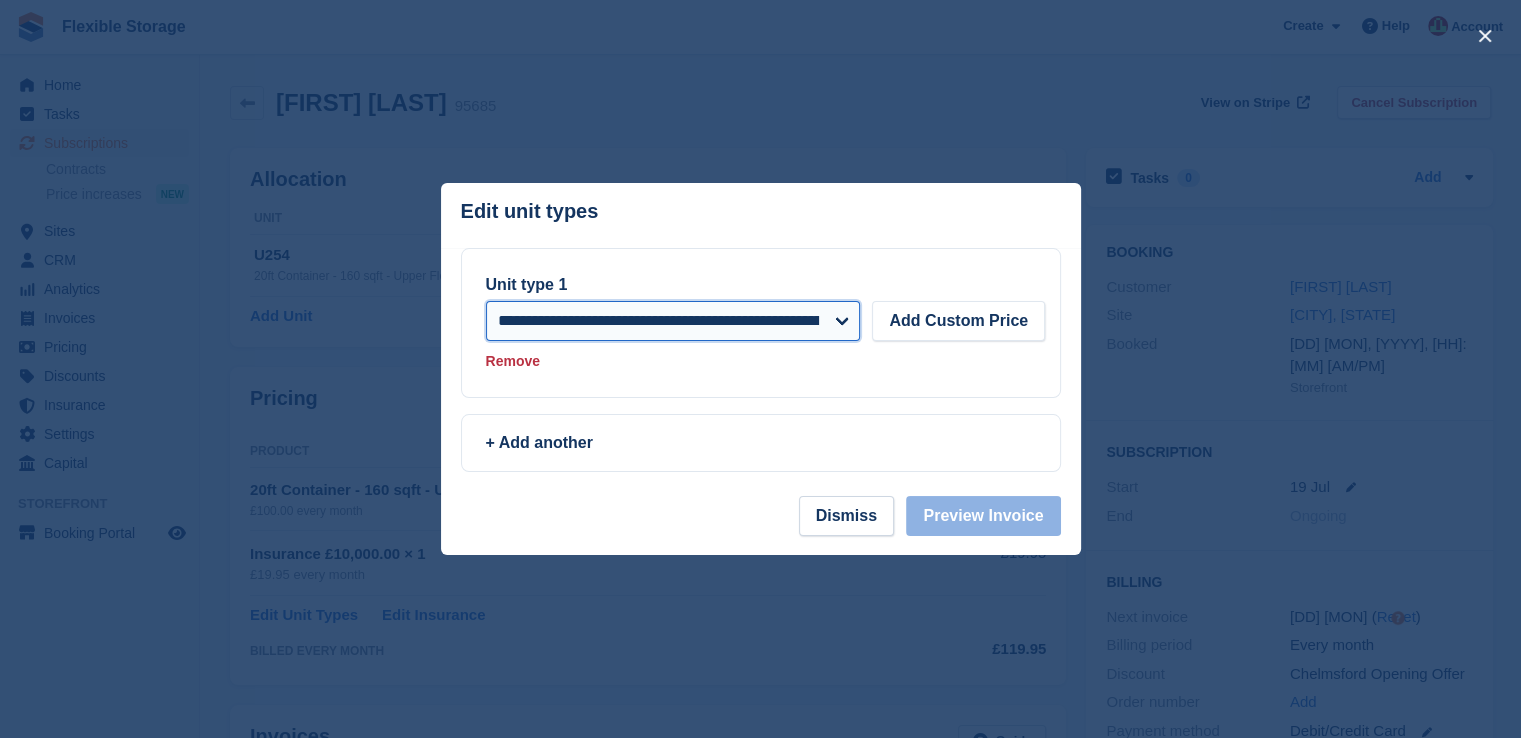click on "**********" at bounding box center (673, 321) 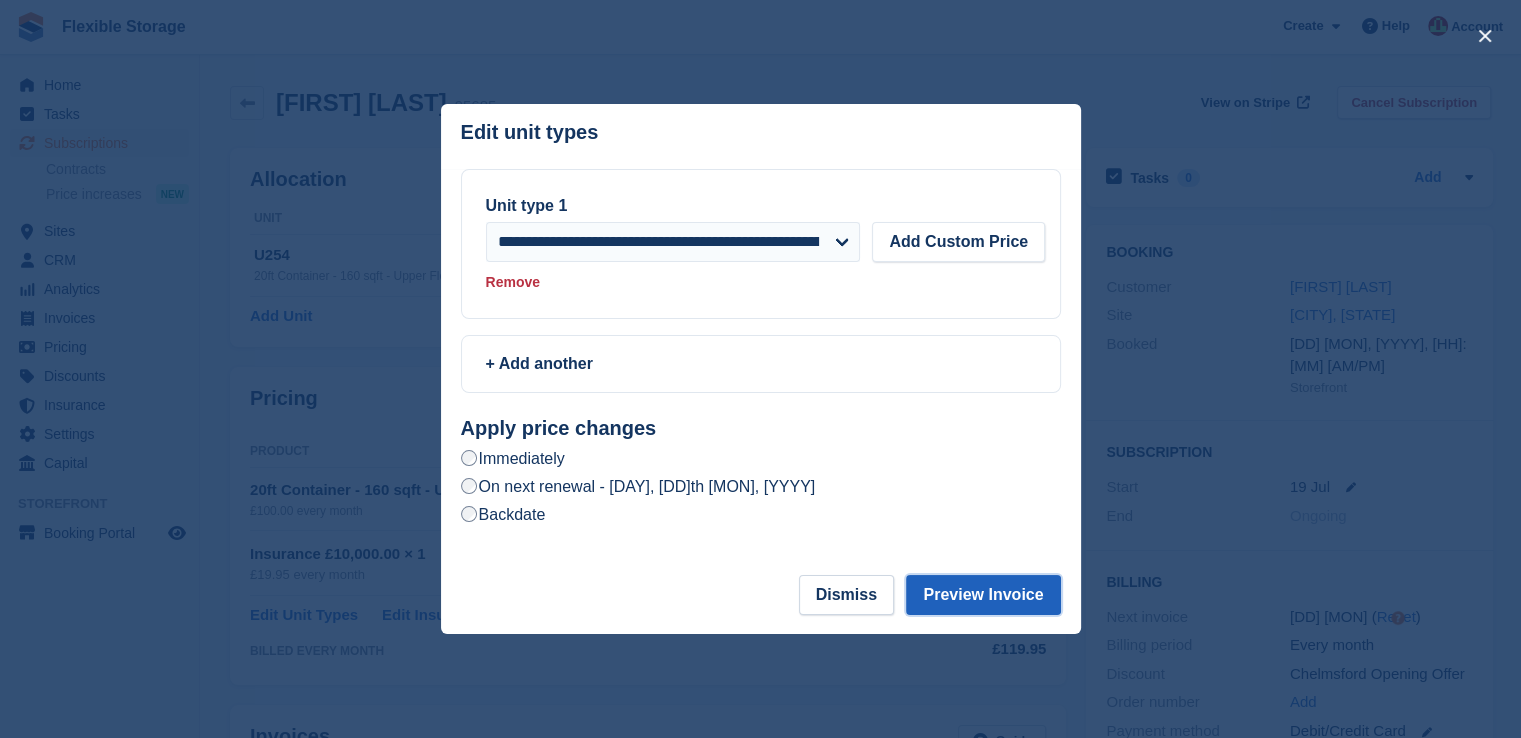 click on "Preview Invoice" at bounding box center (983, 595) 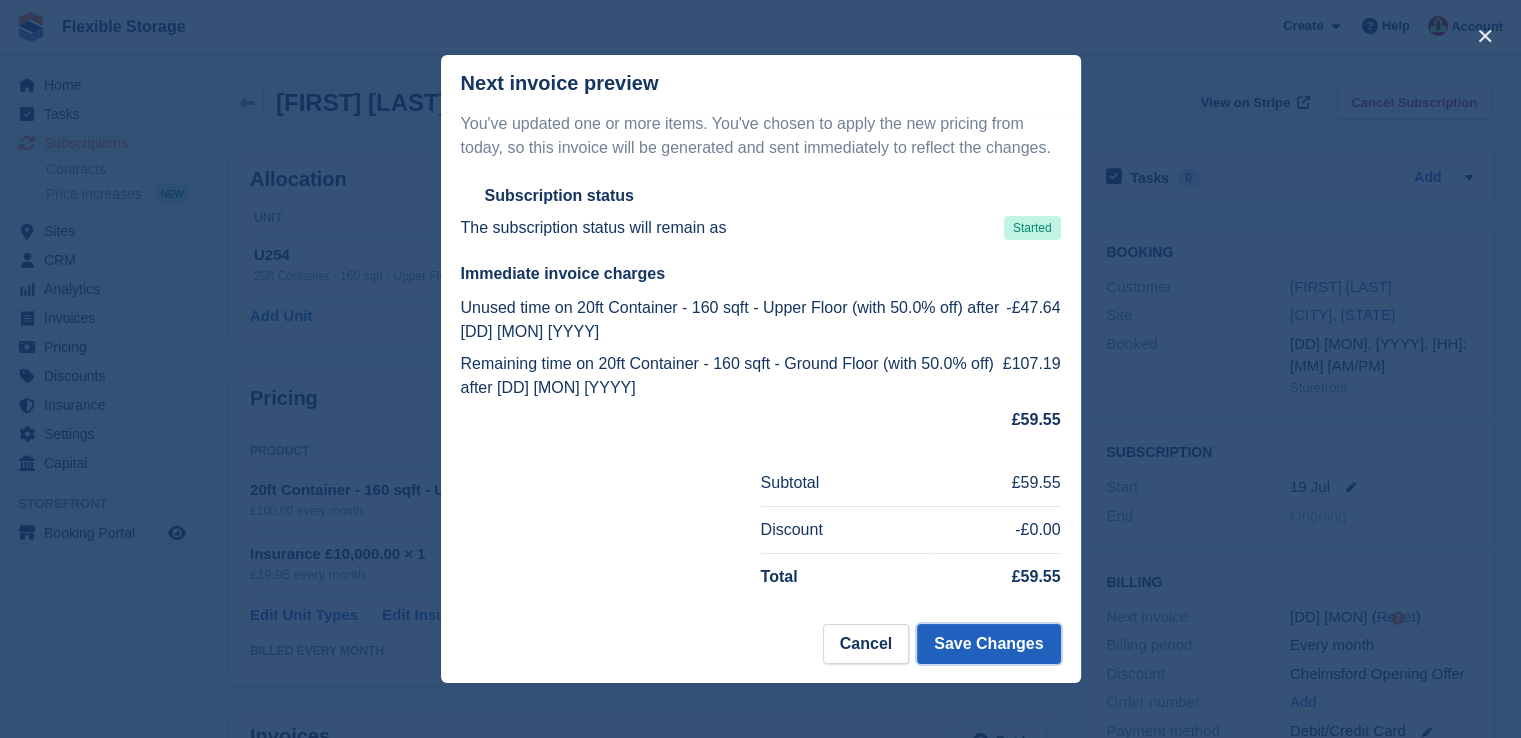 click on "Save Changes" at bounding box center [988, 644] 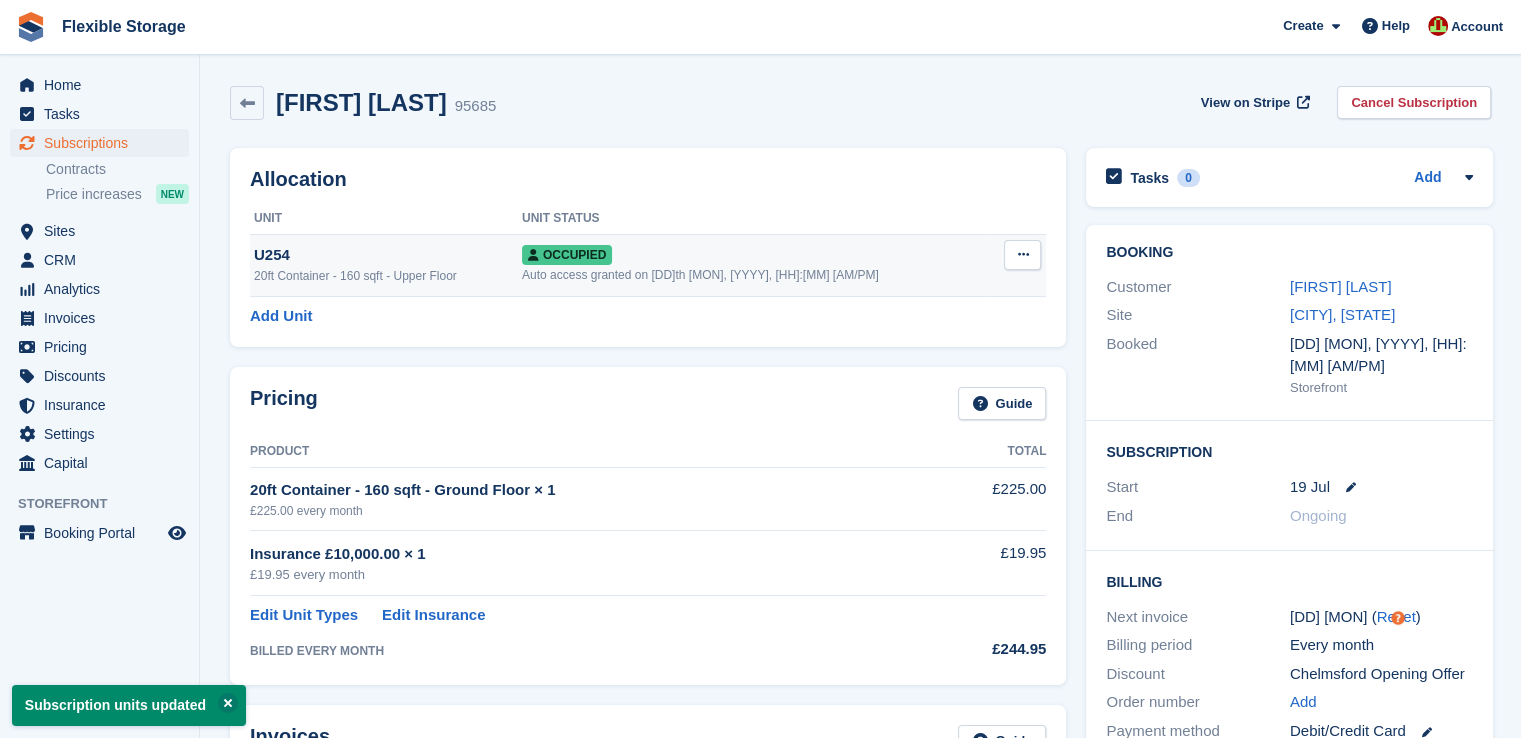 click at bounding box center (1022, 254) 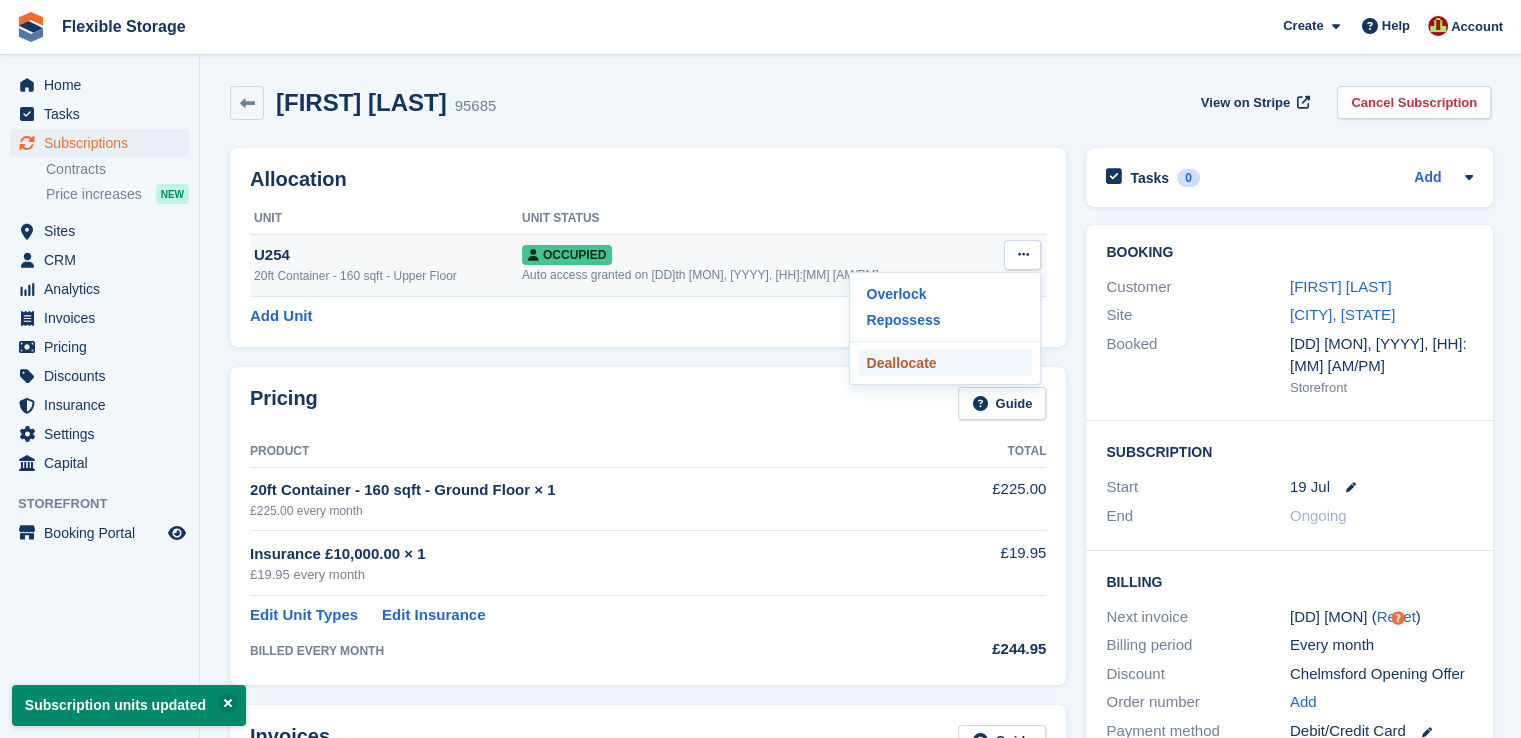 click on "Deallocate" at bounding box center [945, 363] 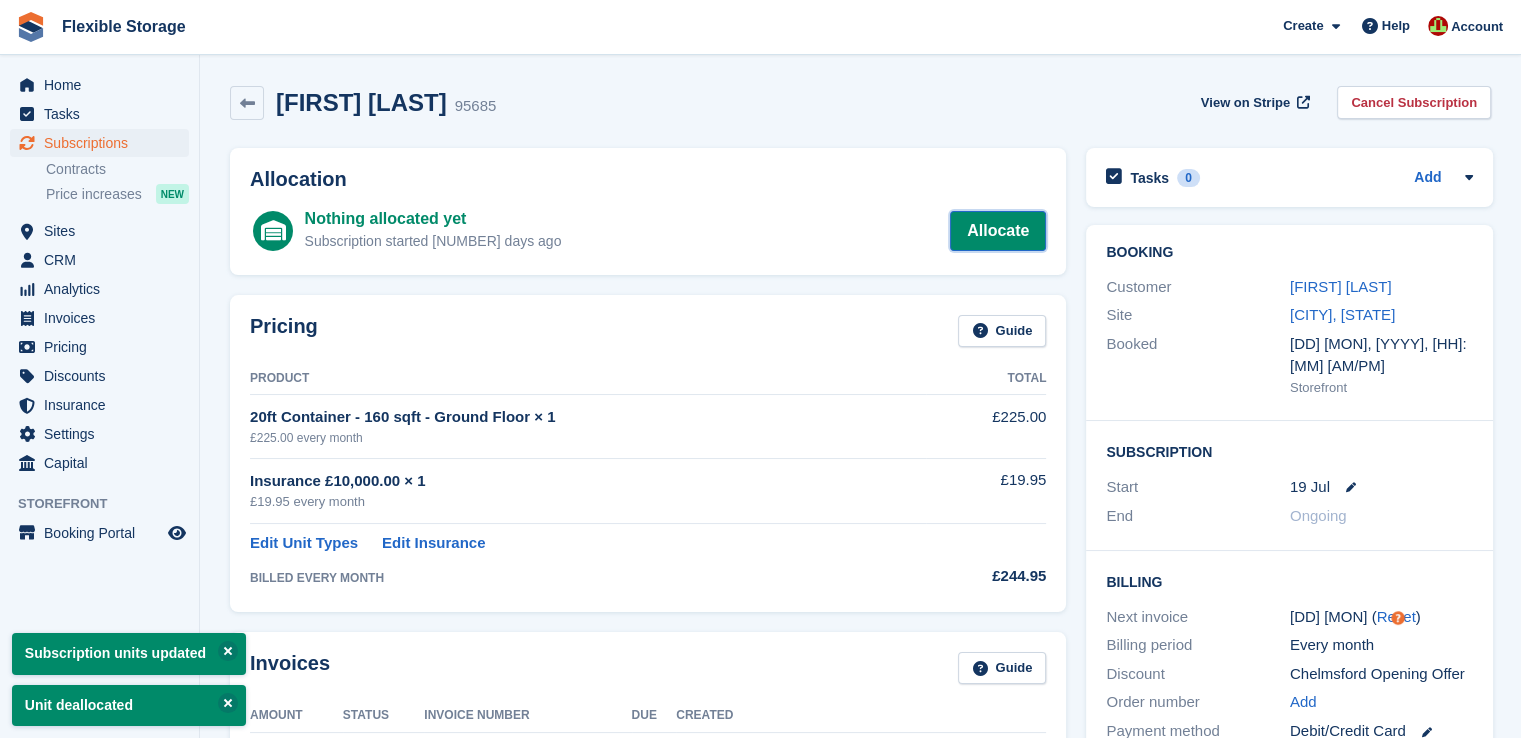 click on "Allocate" at bounding box center [998, 231] 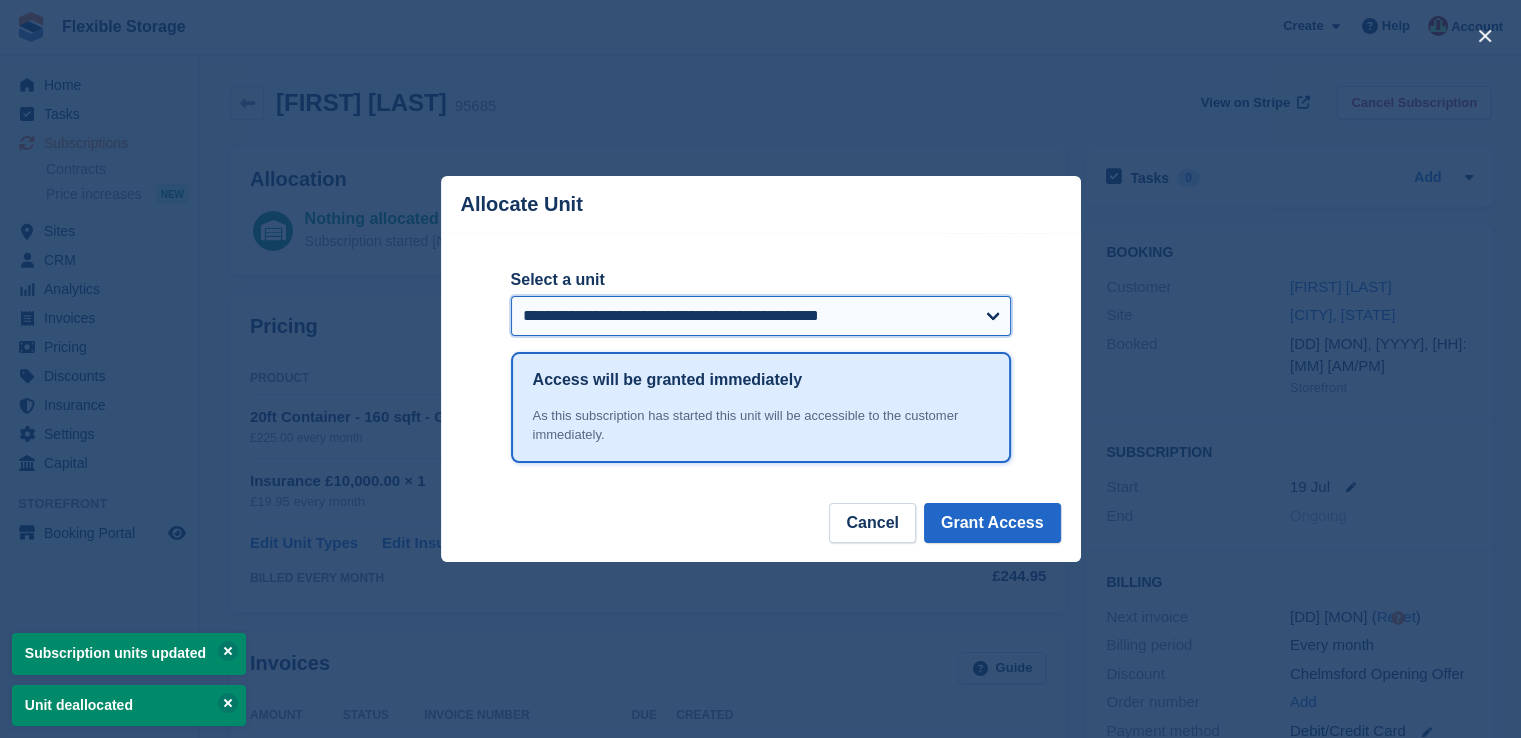 click on "**********" at bounding box center (761, 316) 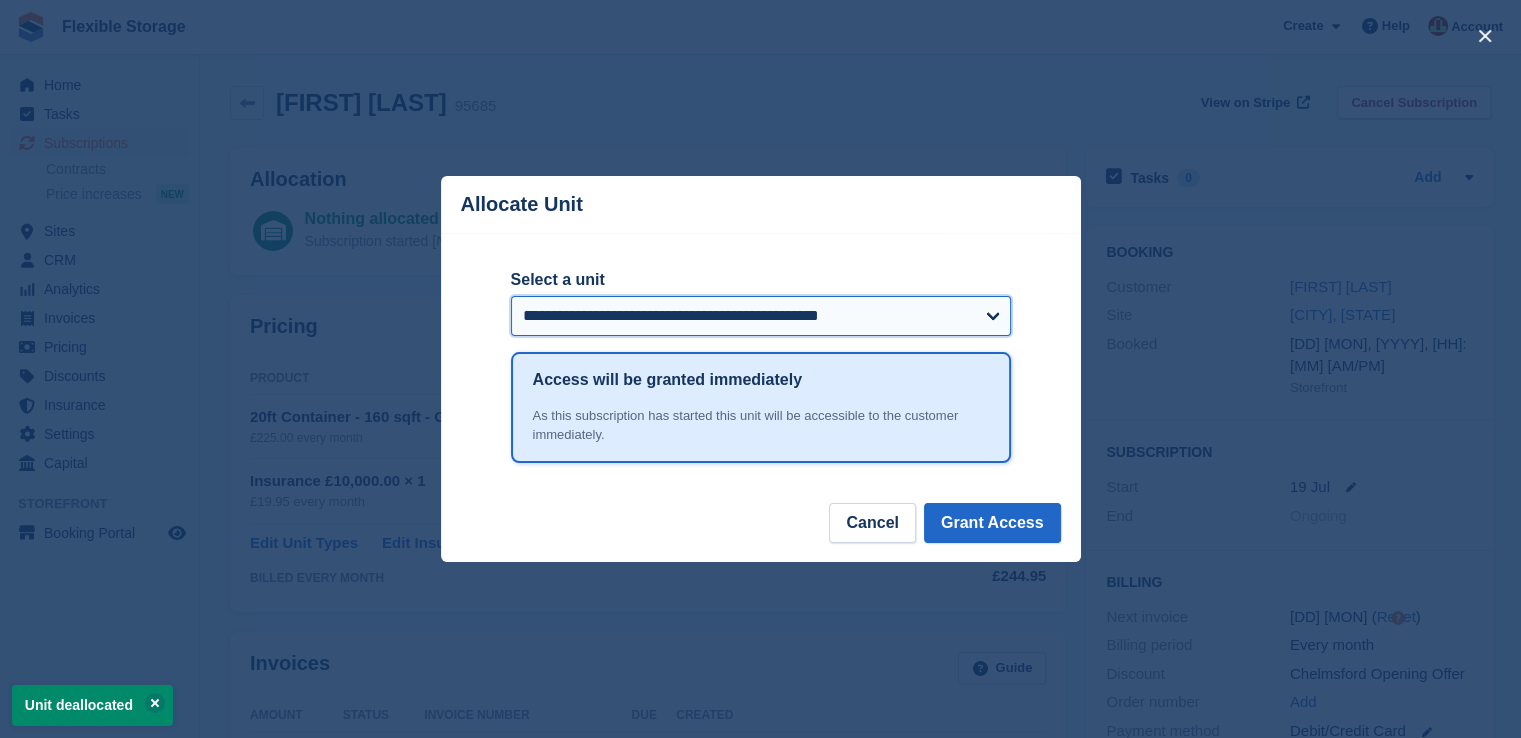 select on "******" 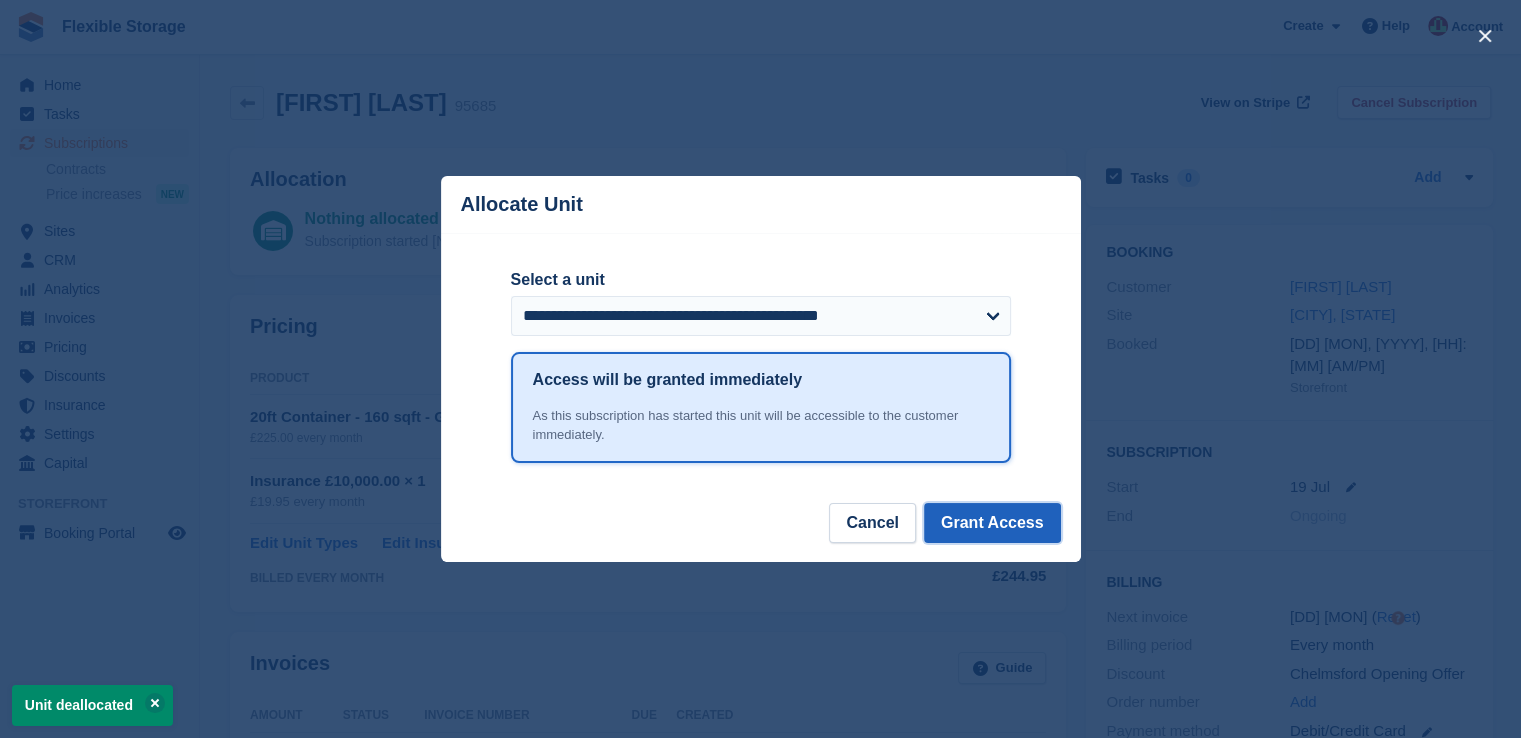 click on "Grant Access" at bounding box center (992, 523) 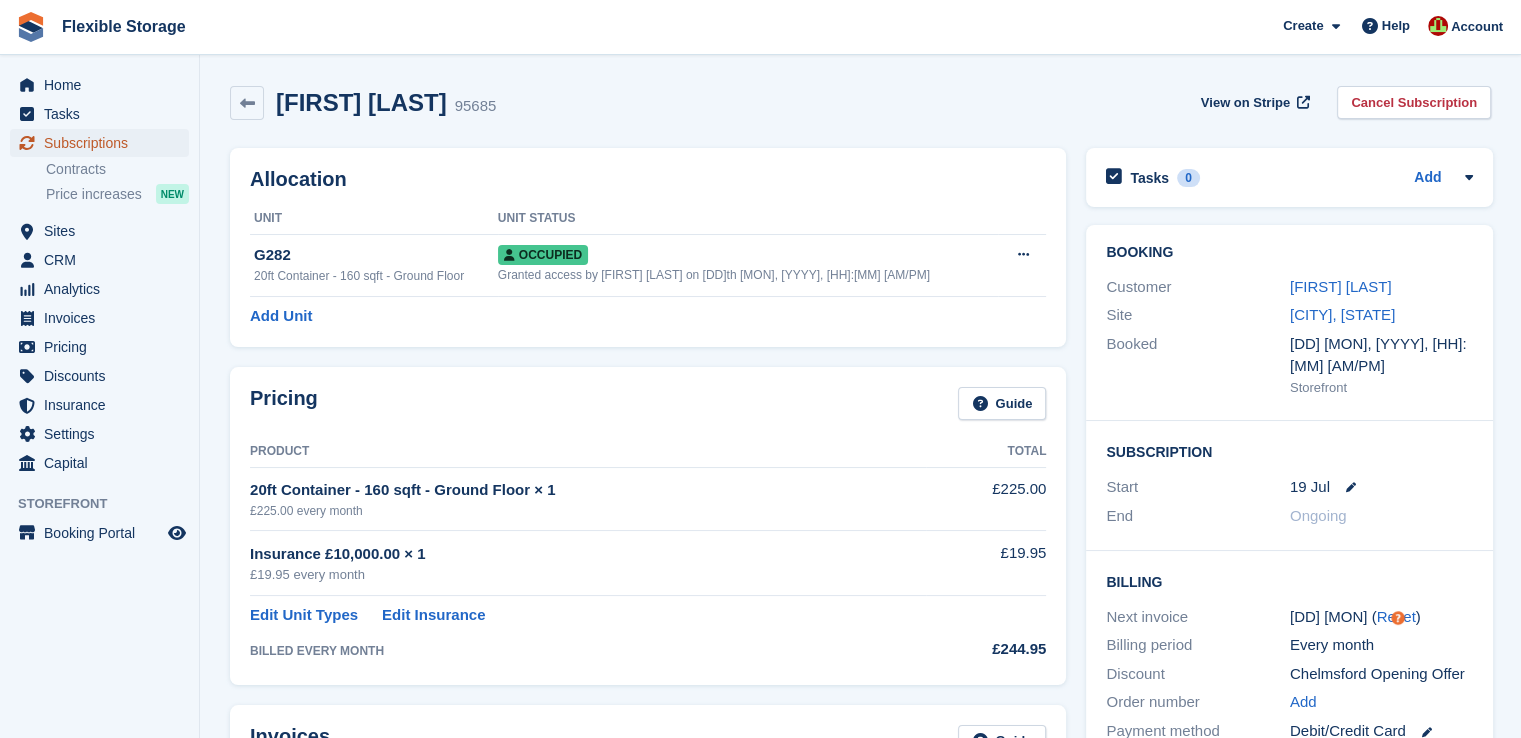 click on "Subscriptions" at bounding box center (104, 143) 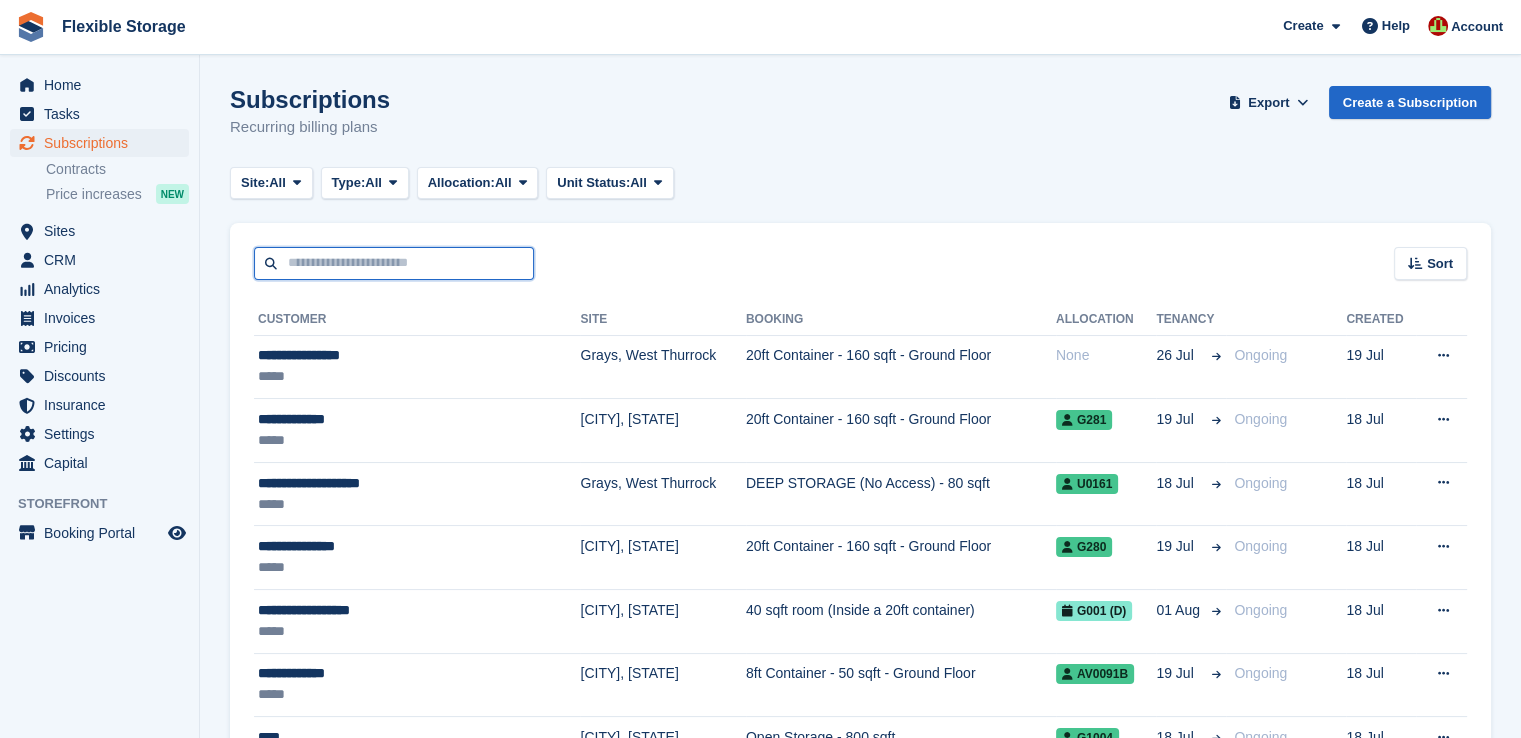 click at bounding box center [394, 263] 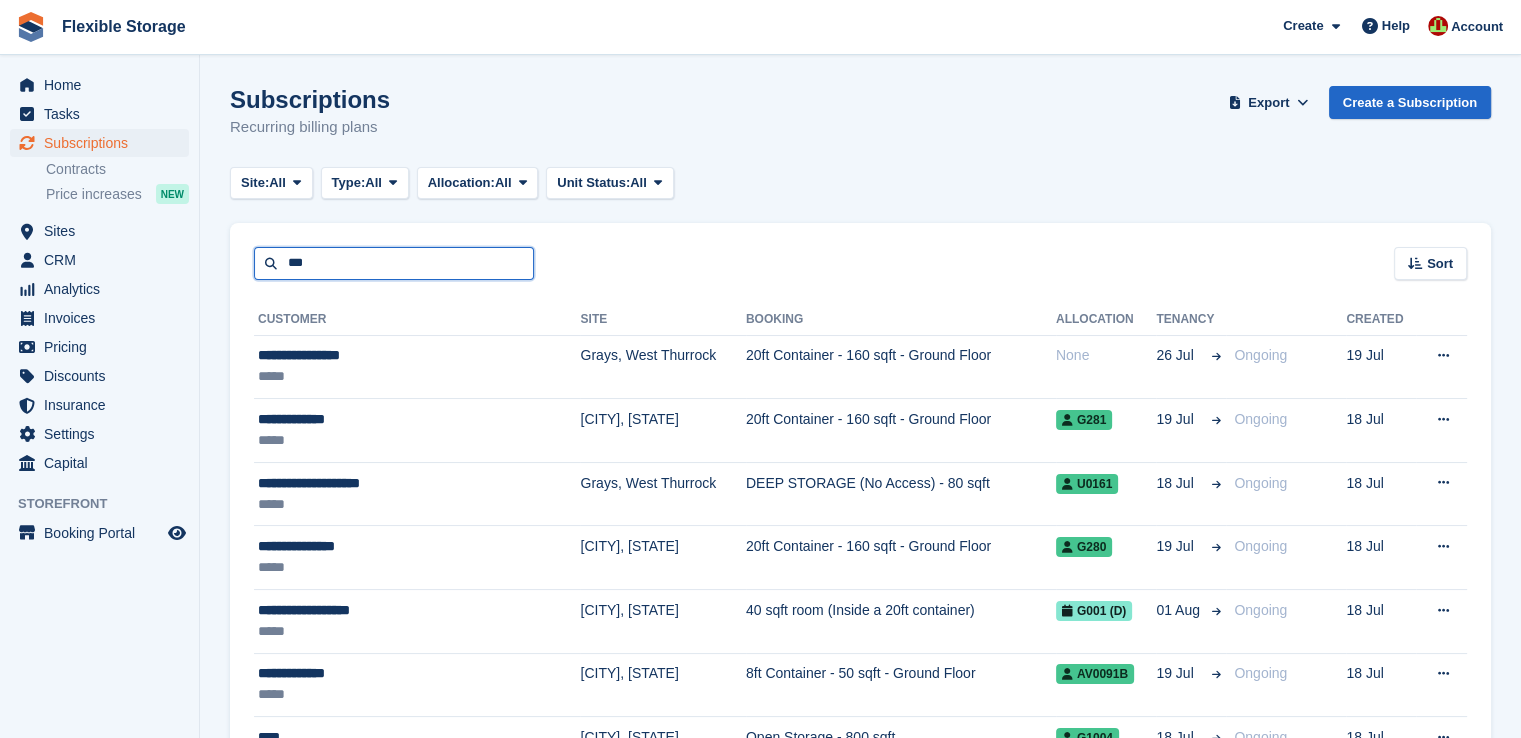 type on "***" 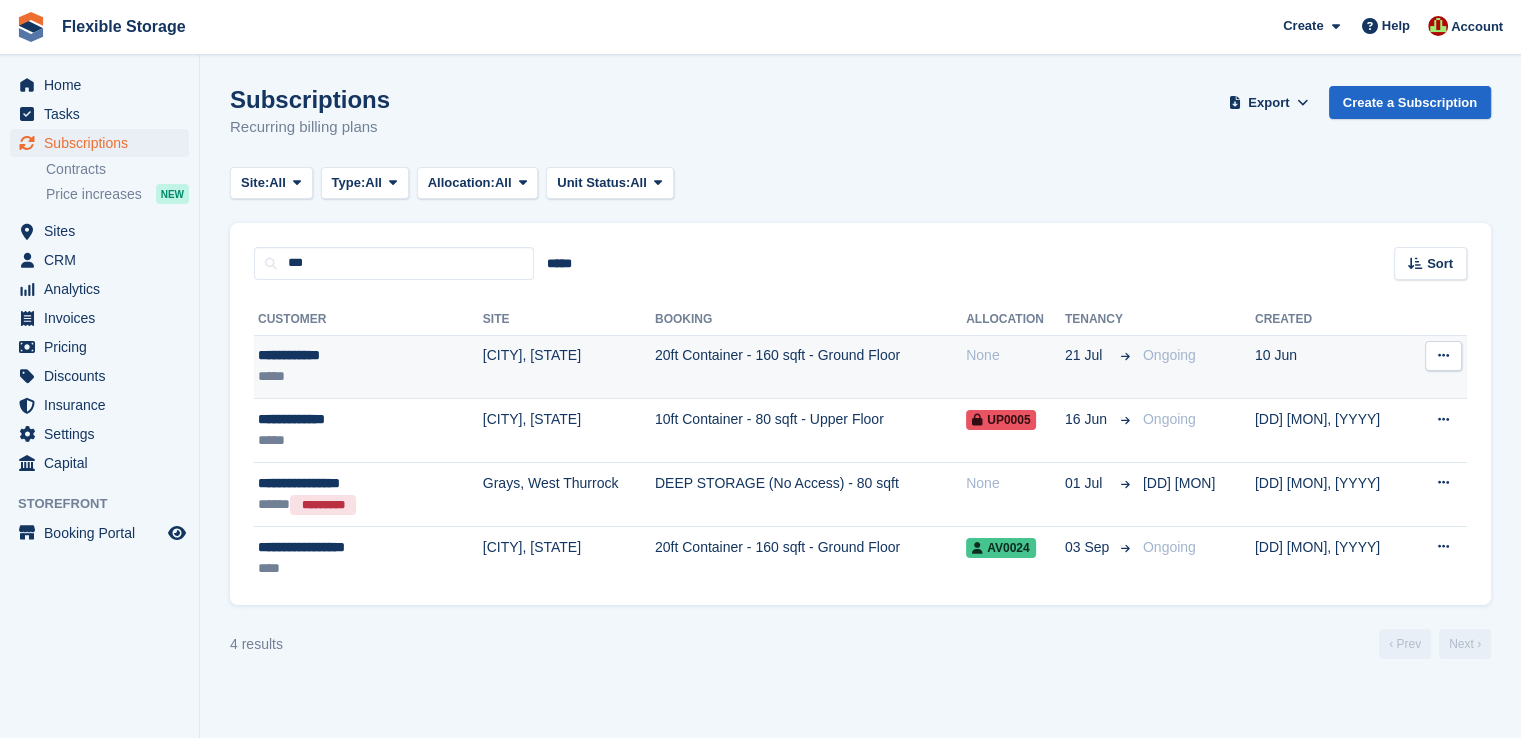 click on "20ft Container - 160 sqft - Ground Floor" at bounding box center [810, 367] 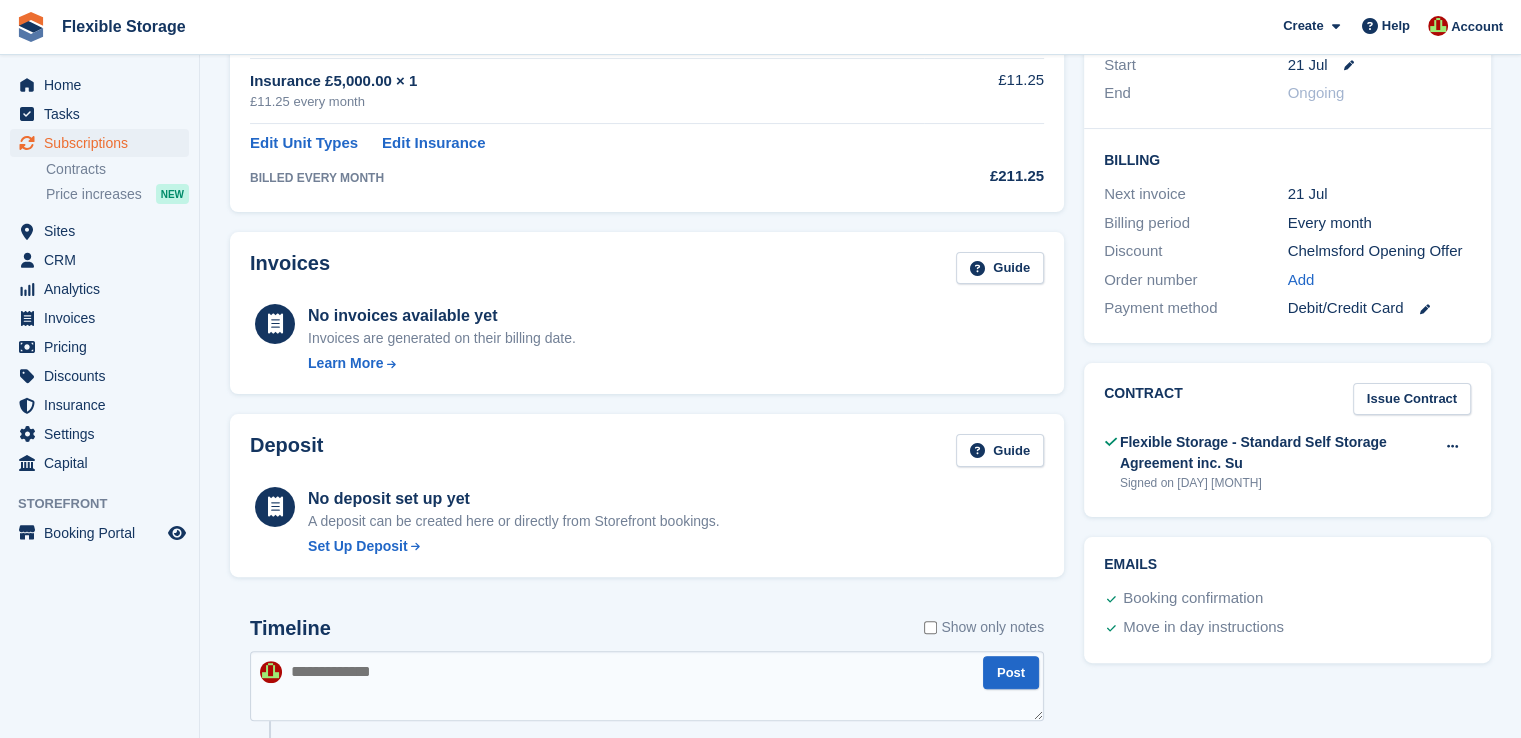 scroll, scrollTop: 0, scrollLeft: 0, axis: both 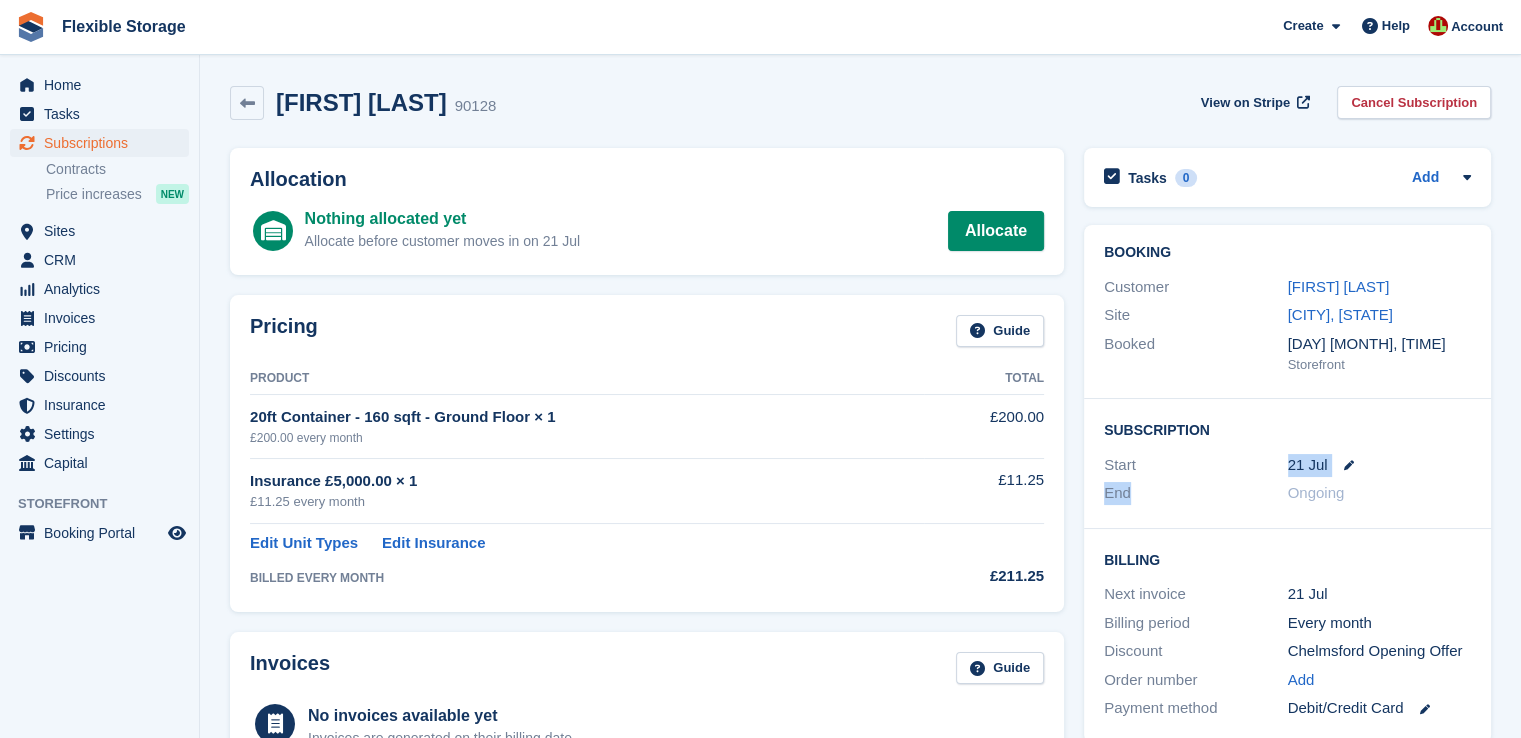 drag, startPoint x: 1160, startPoint y: 491, endPoint x: 1157, endPoint y: 424, distance: 67.06713 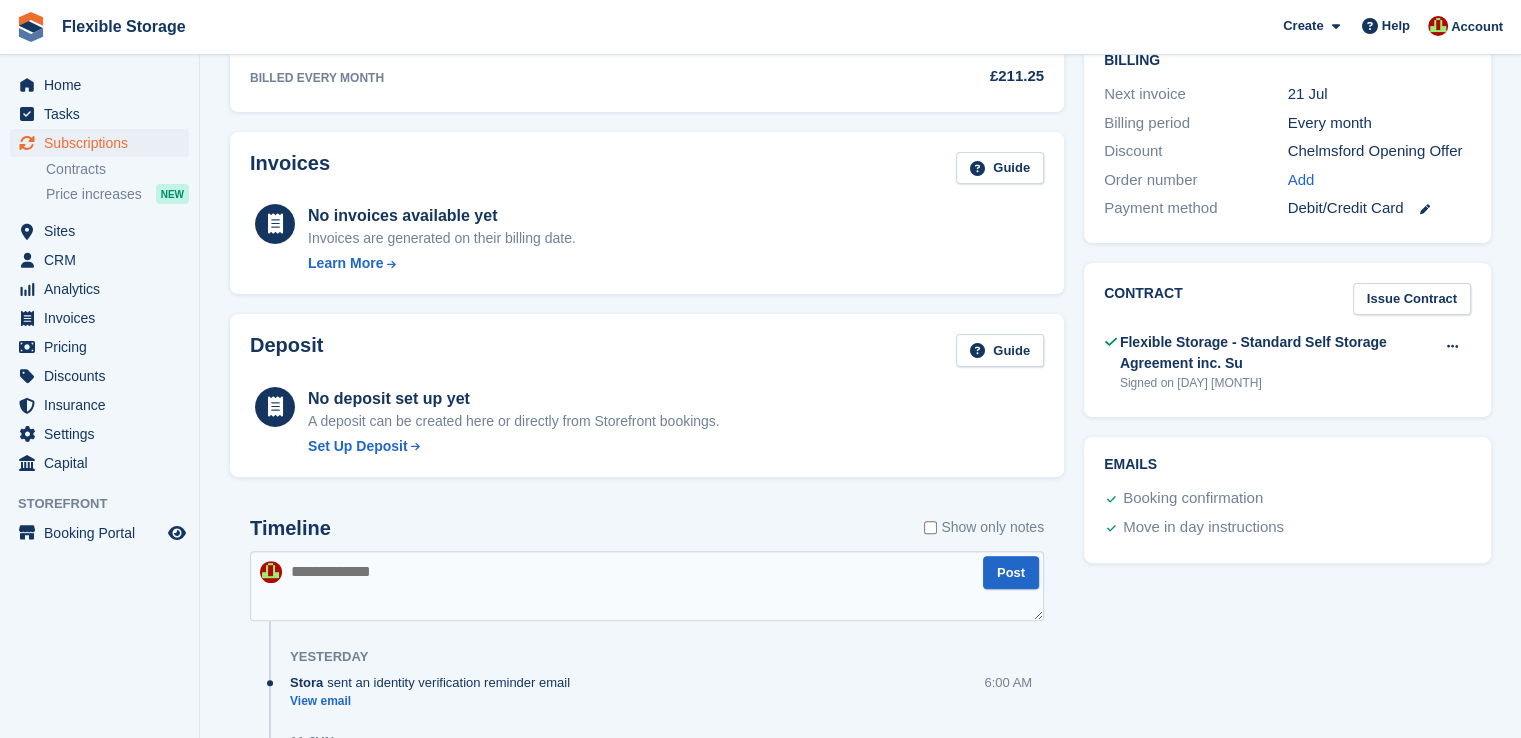 scroll, scrollTop: 0, scrollLeft: 0, axis: both 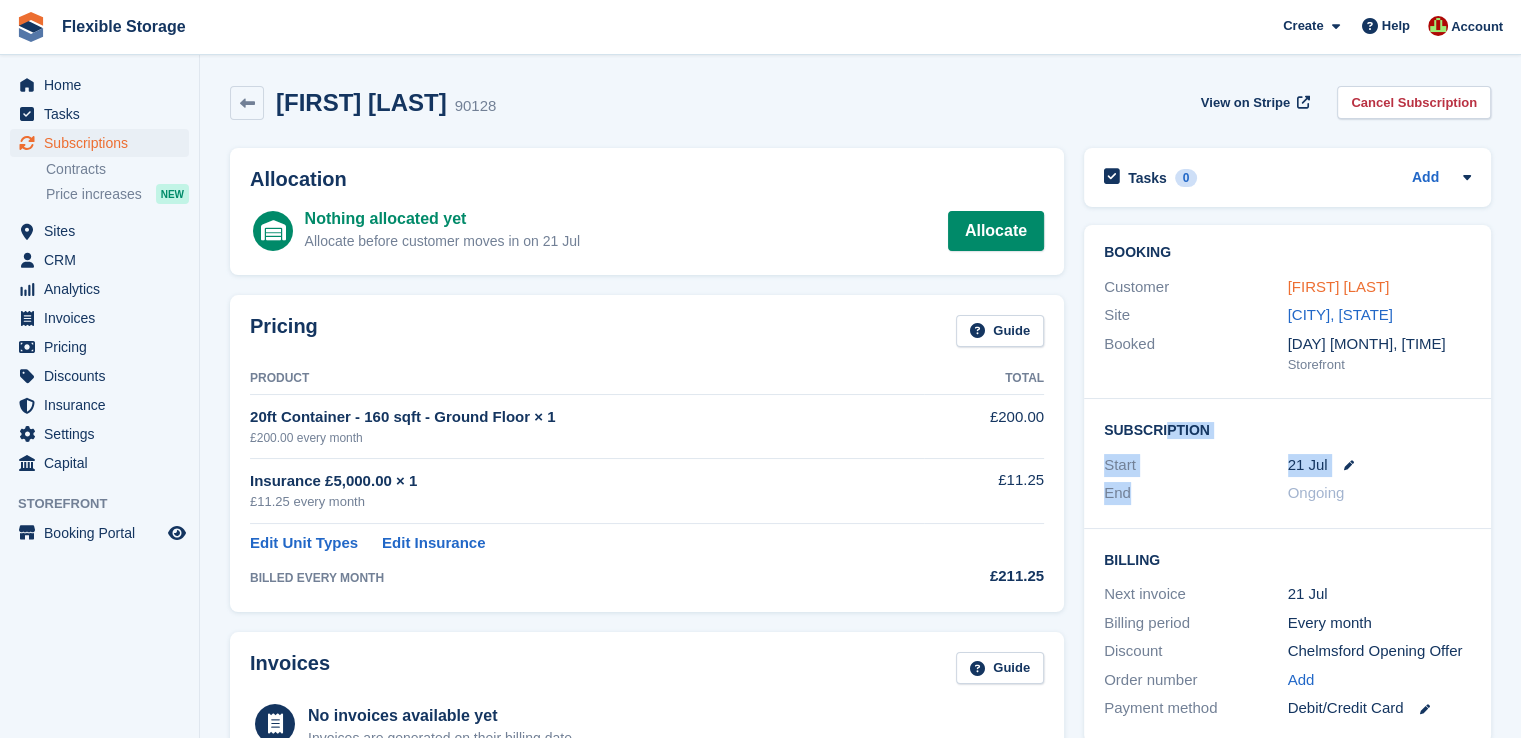 click on "Tim Stimpson" at bounding box center [1339, 286] 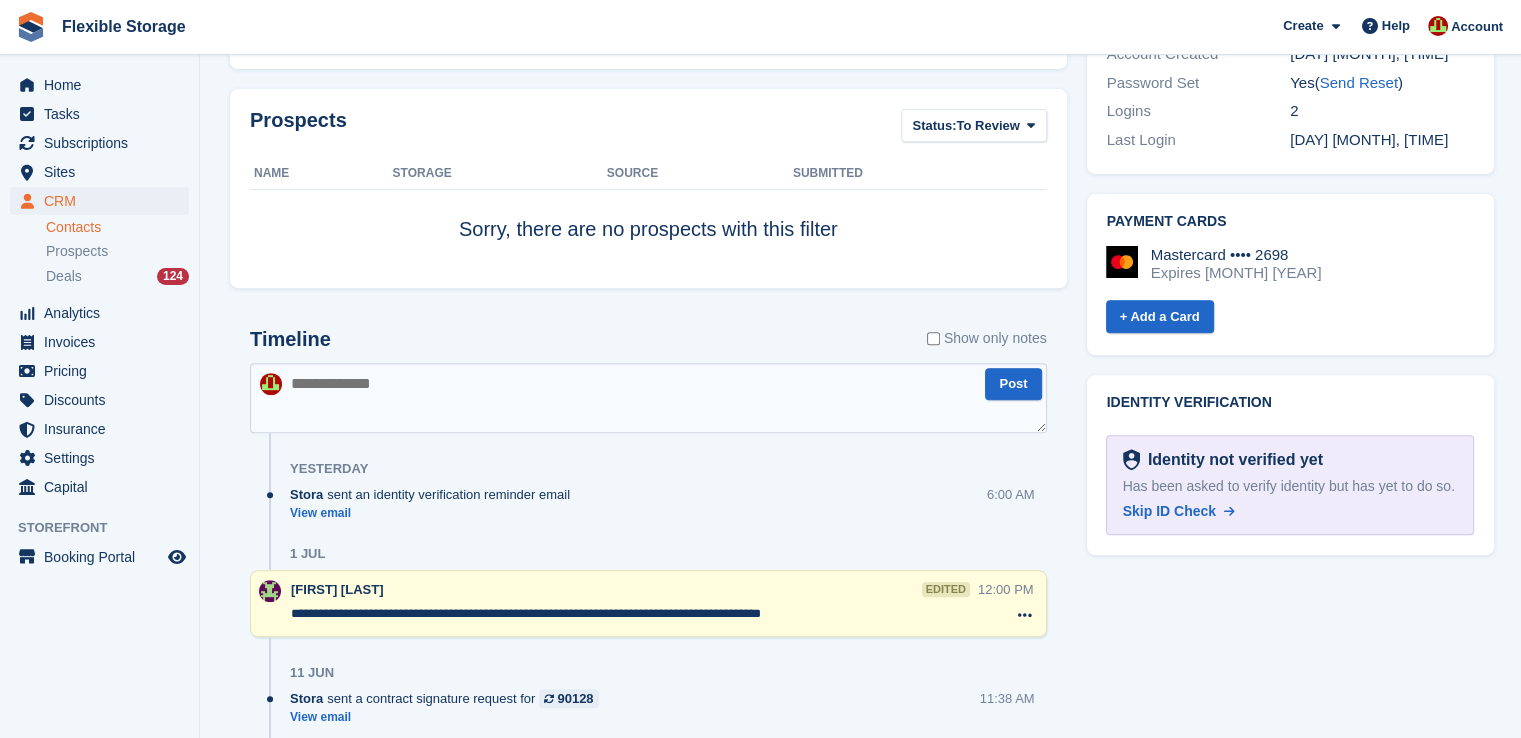 scroll, scrollTop: 0, scrollLeft: 0, axis: both 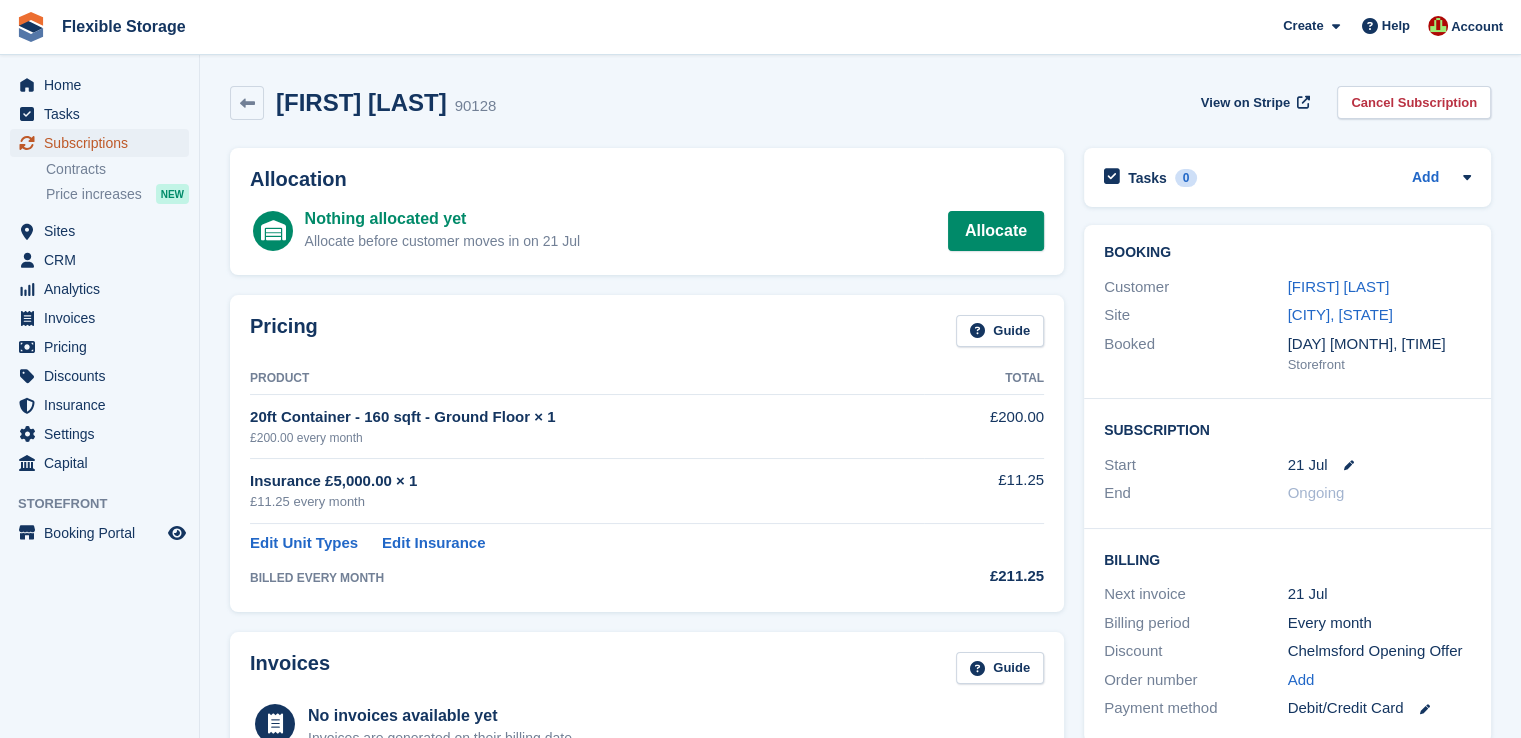 click on "Subscriptions" at bounding box center (104, 143) 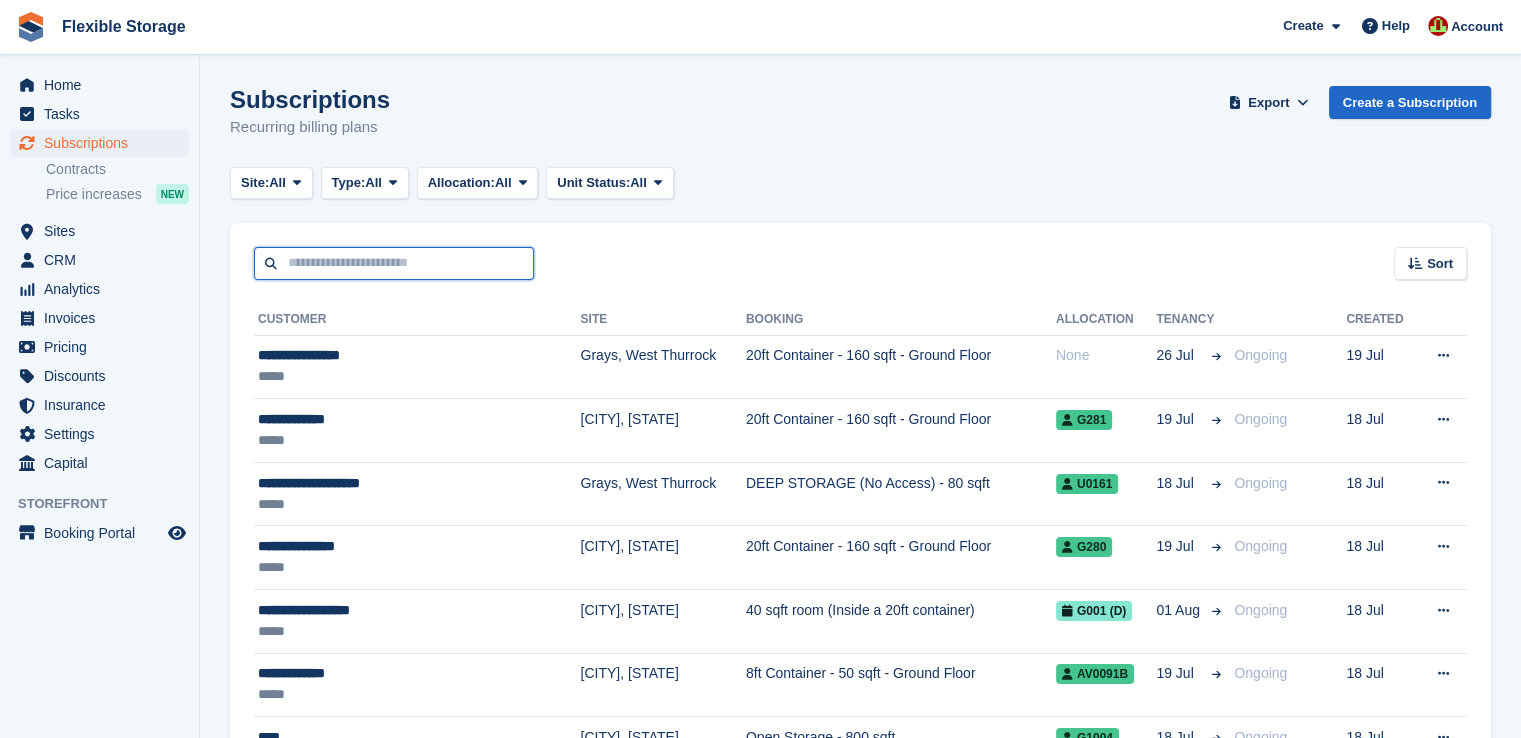 click at bounding box center [394, 263] 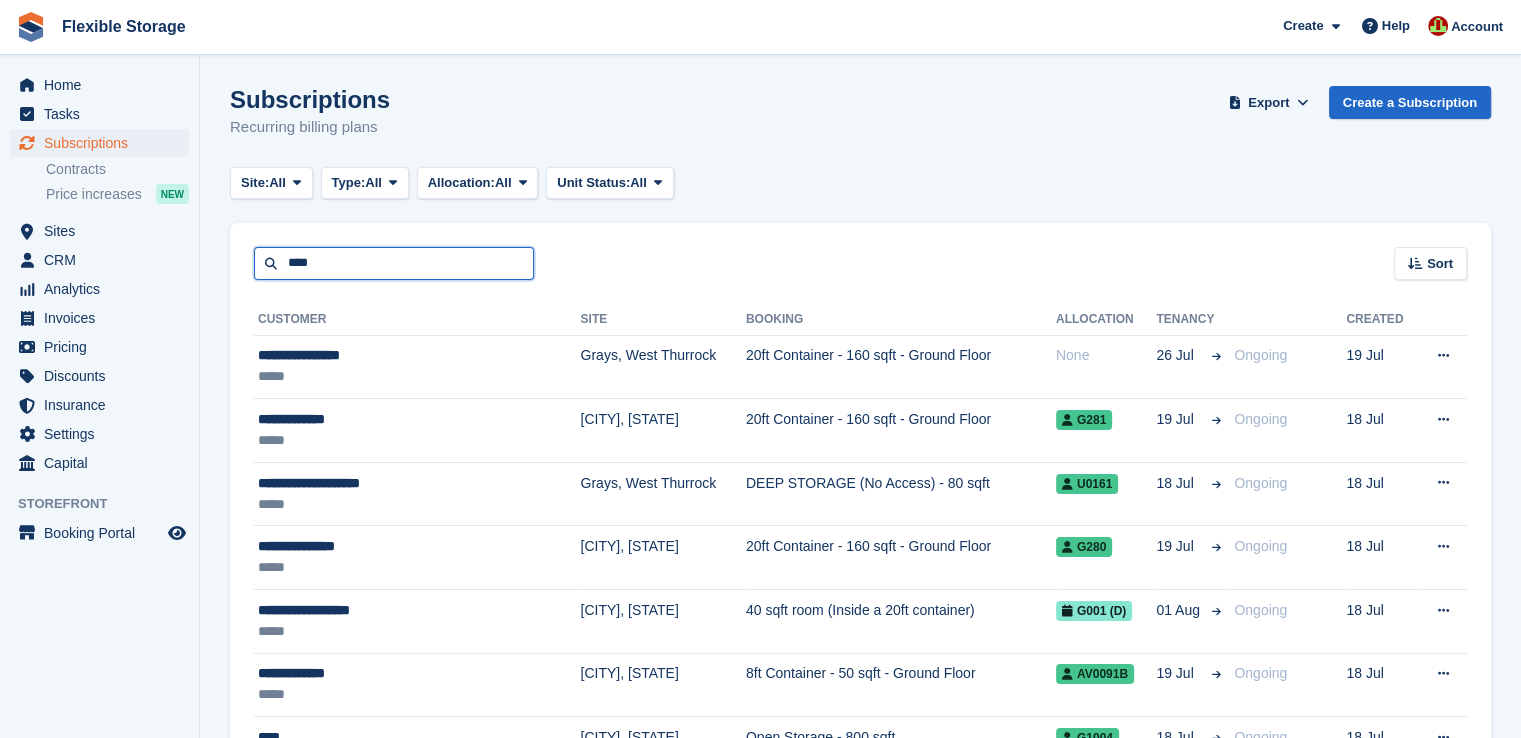 type on "****" 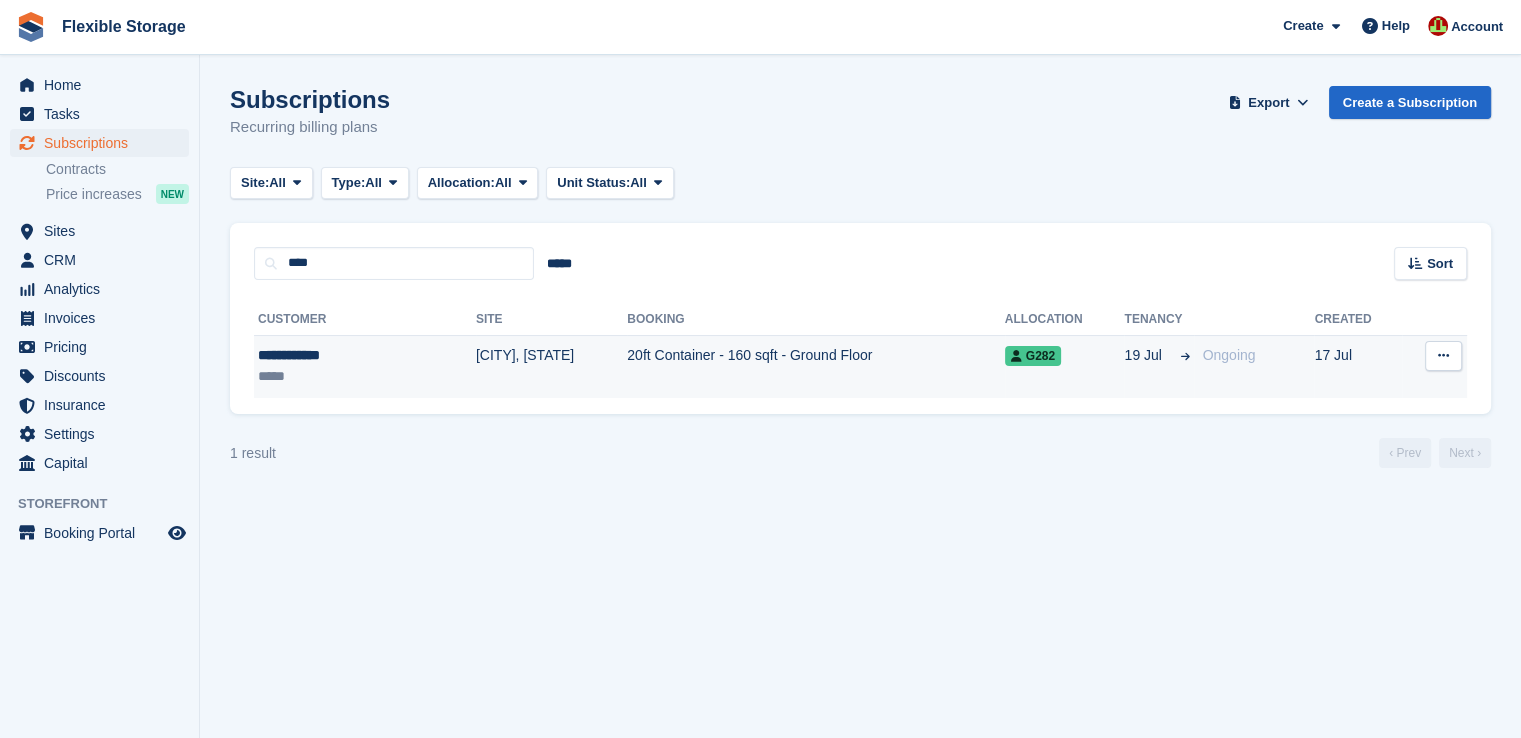 click on "[CITY], [STATE]" at bounding box center [551, 366] 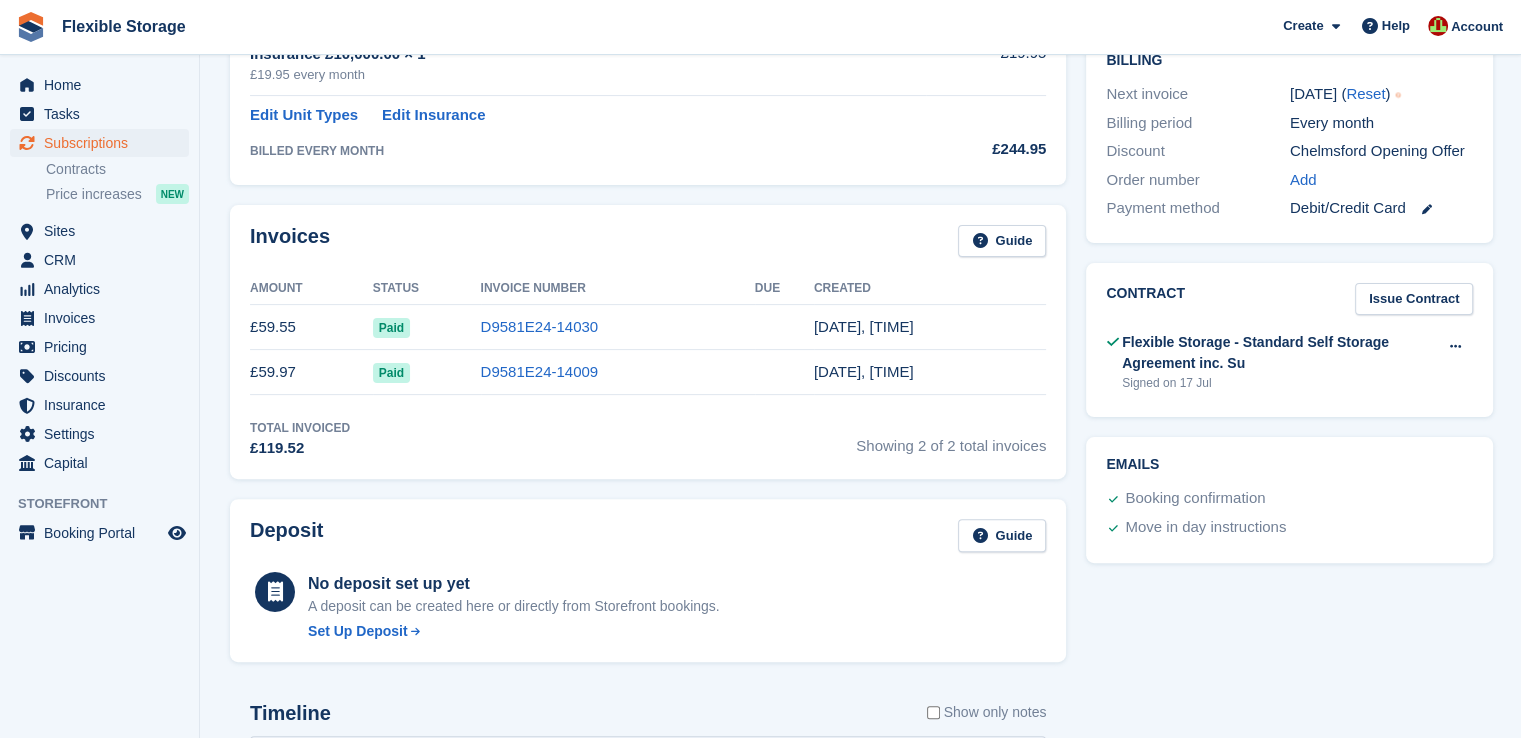 scroll, scrollTop: 800, scrollLeft: 0, axis: vertical 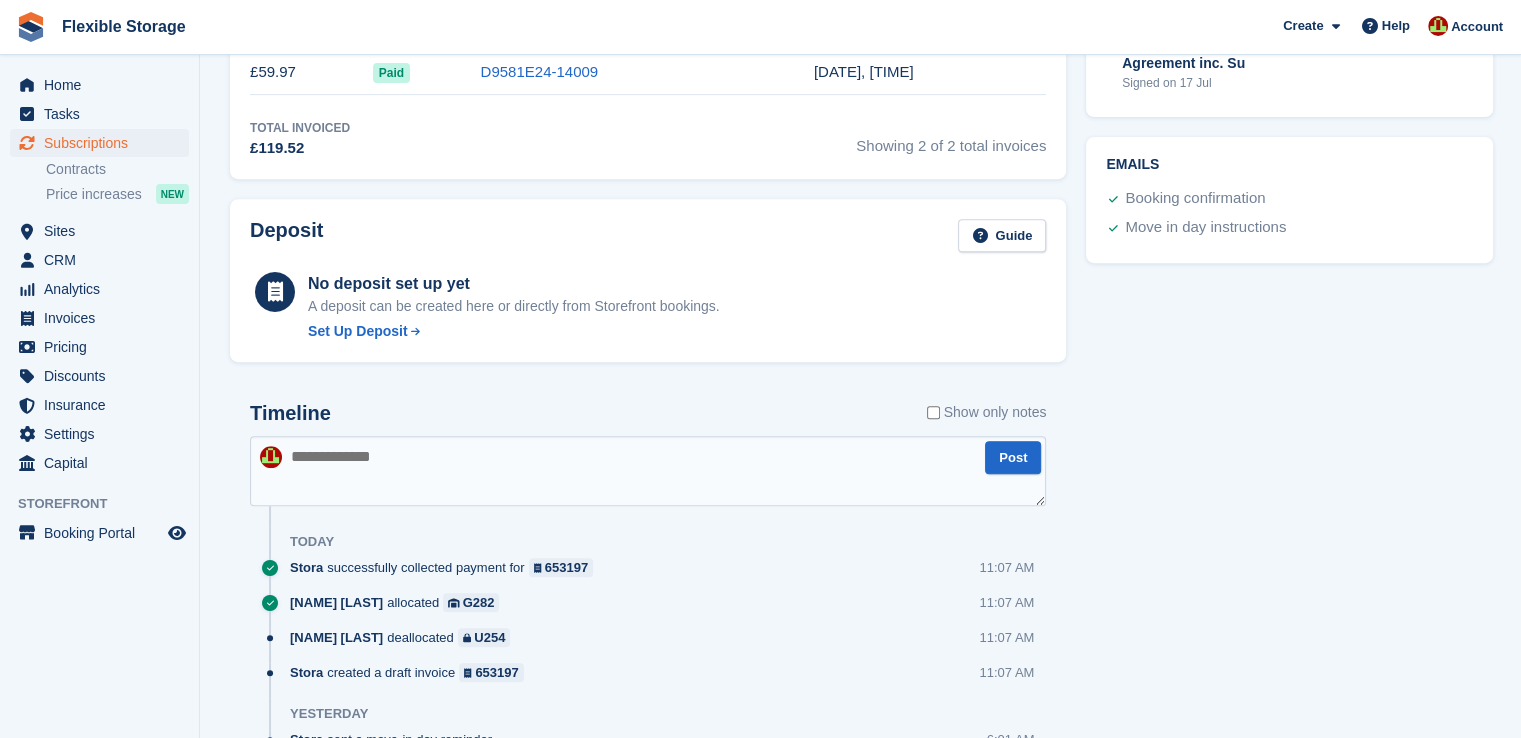 click at bounding box center (648, 471) 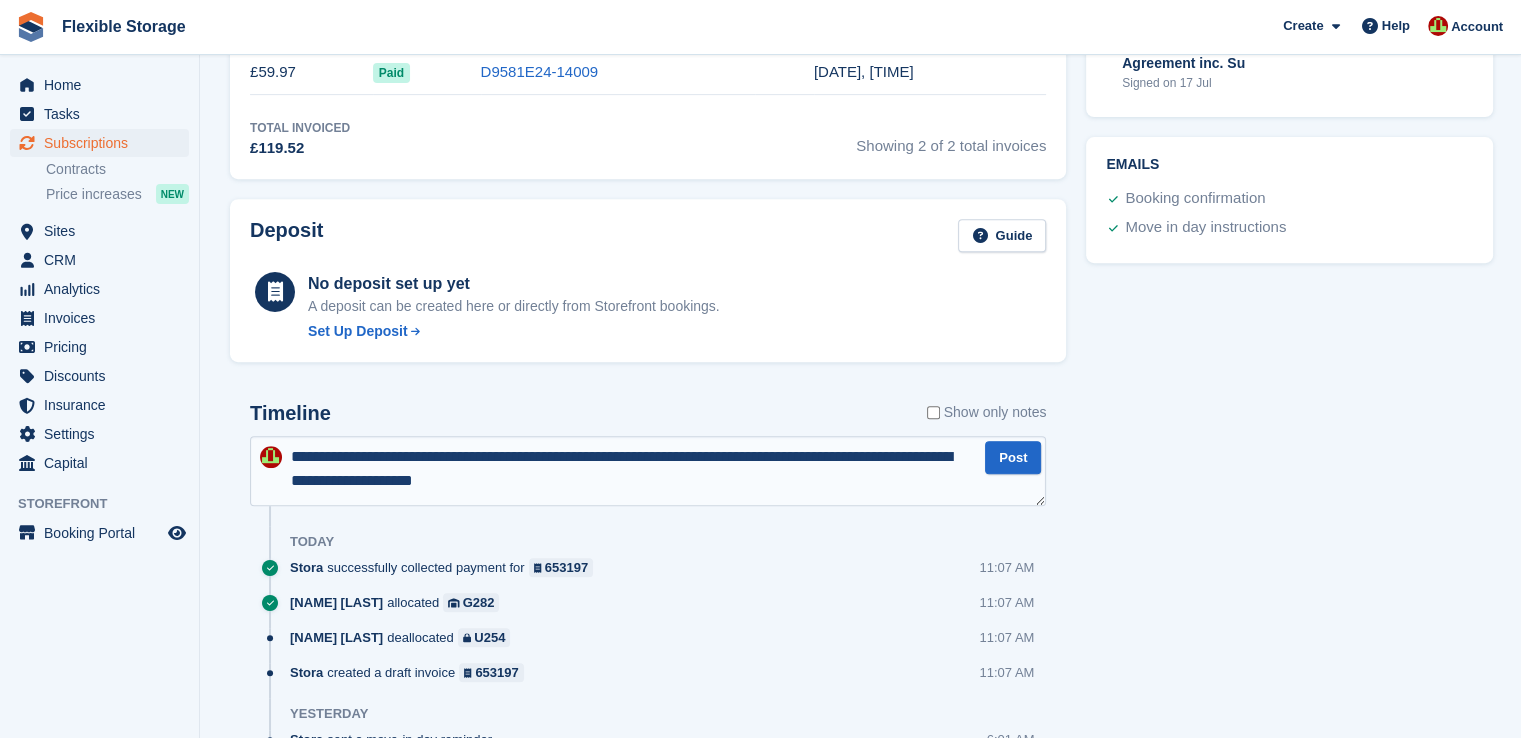 type on "**********" 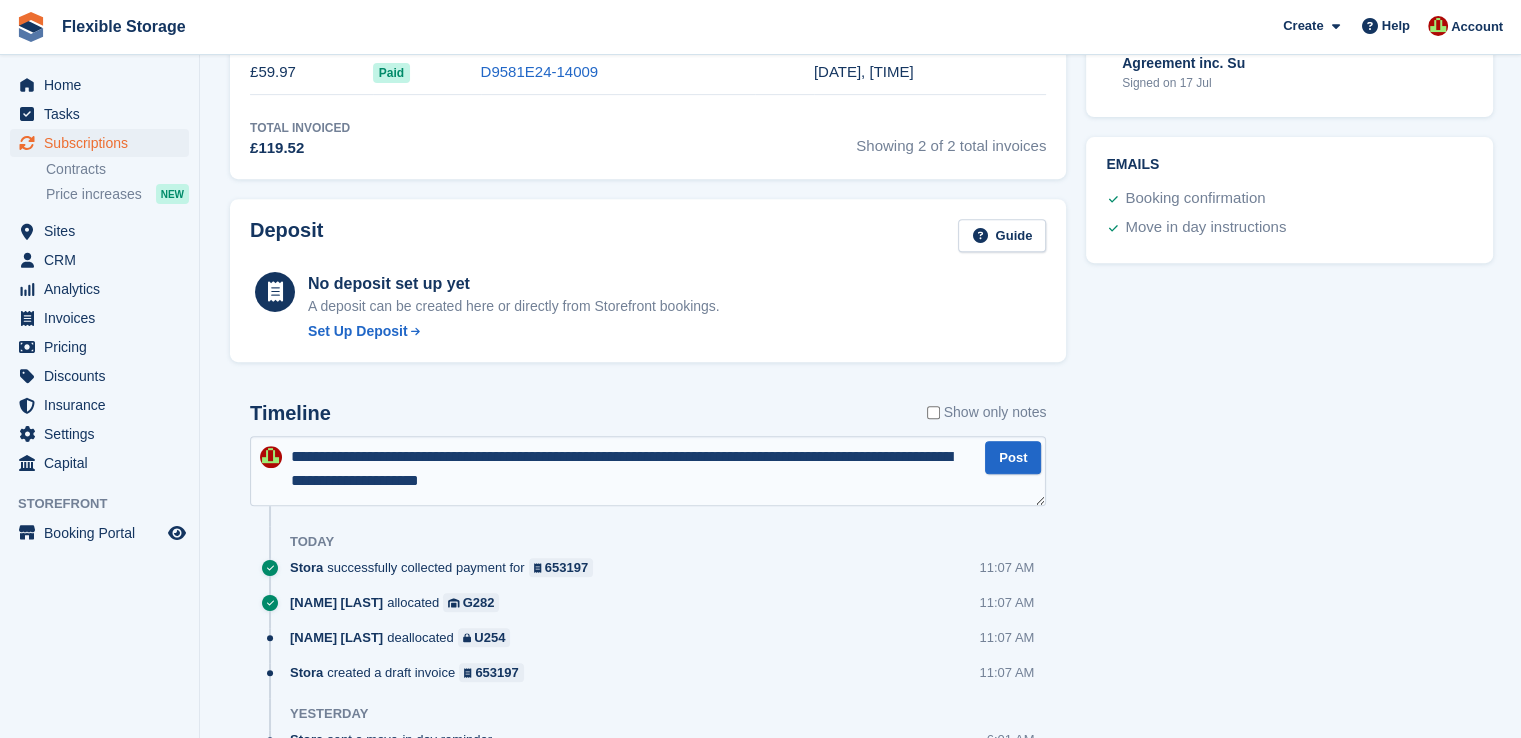 type 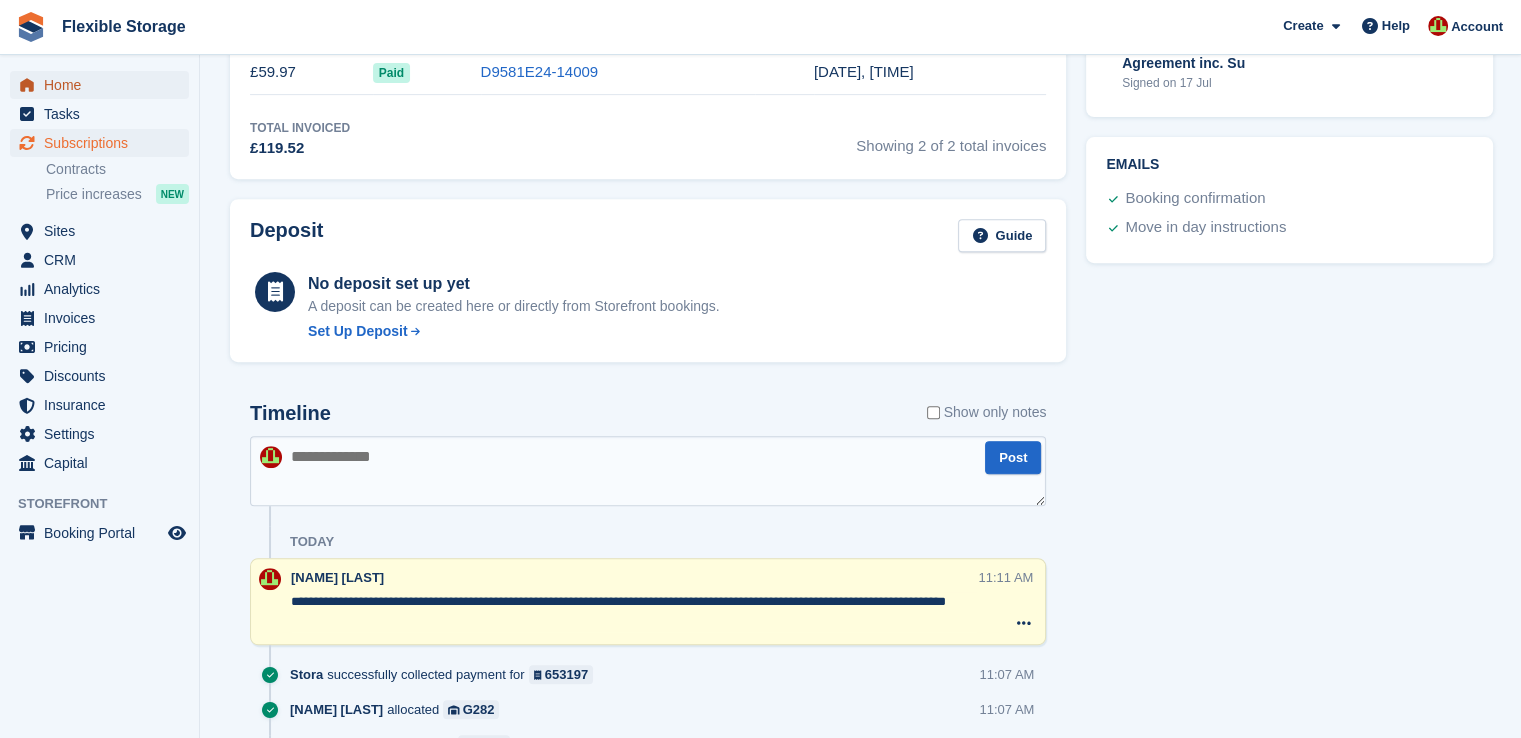 click on "Home" at bounding box center [104, 85] 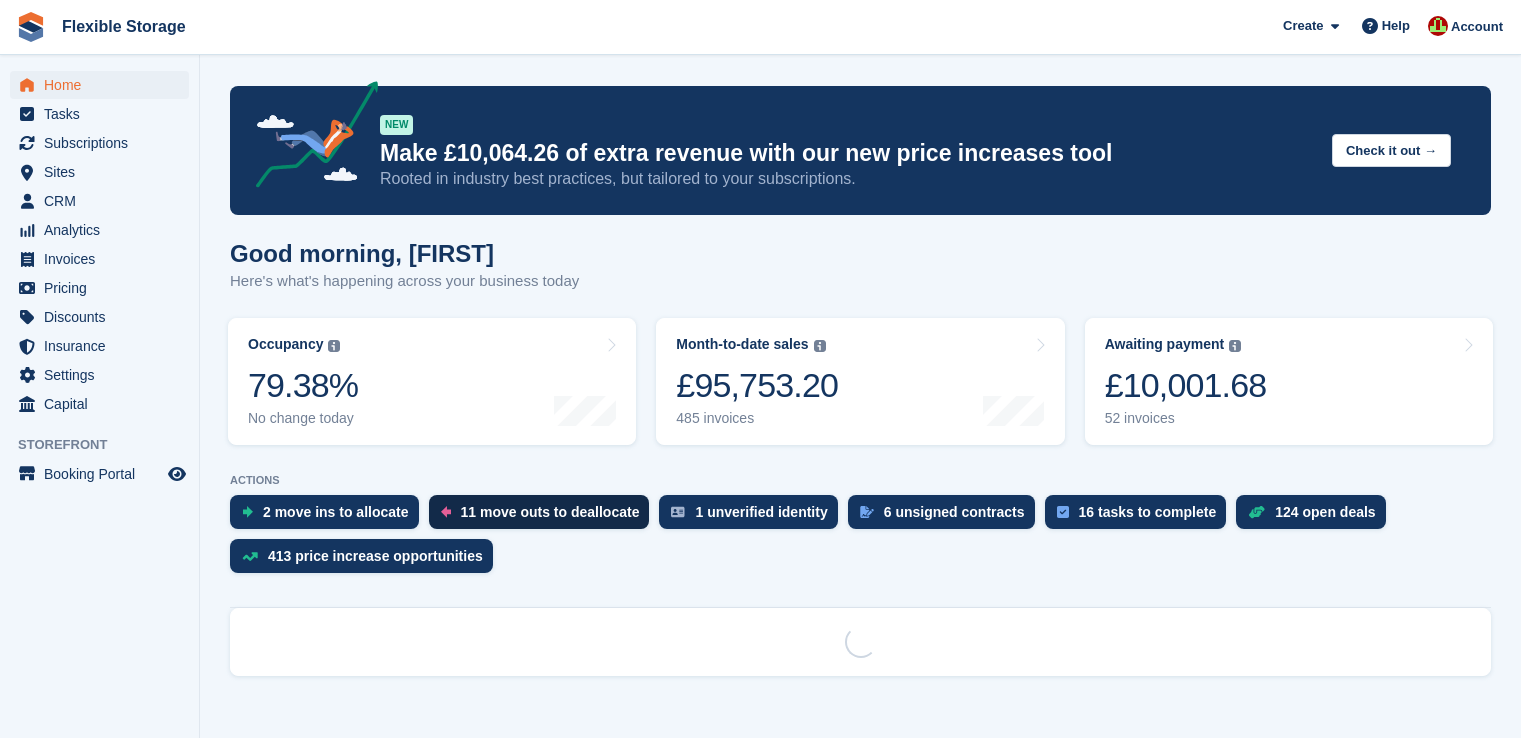 scroll, scrollTop: 0, scrollLeft: 0, axis: both 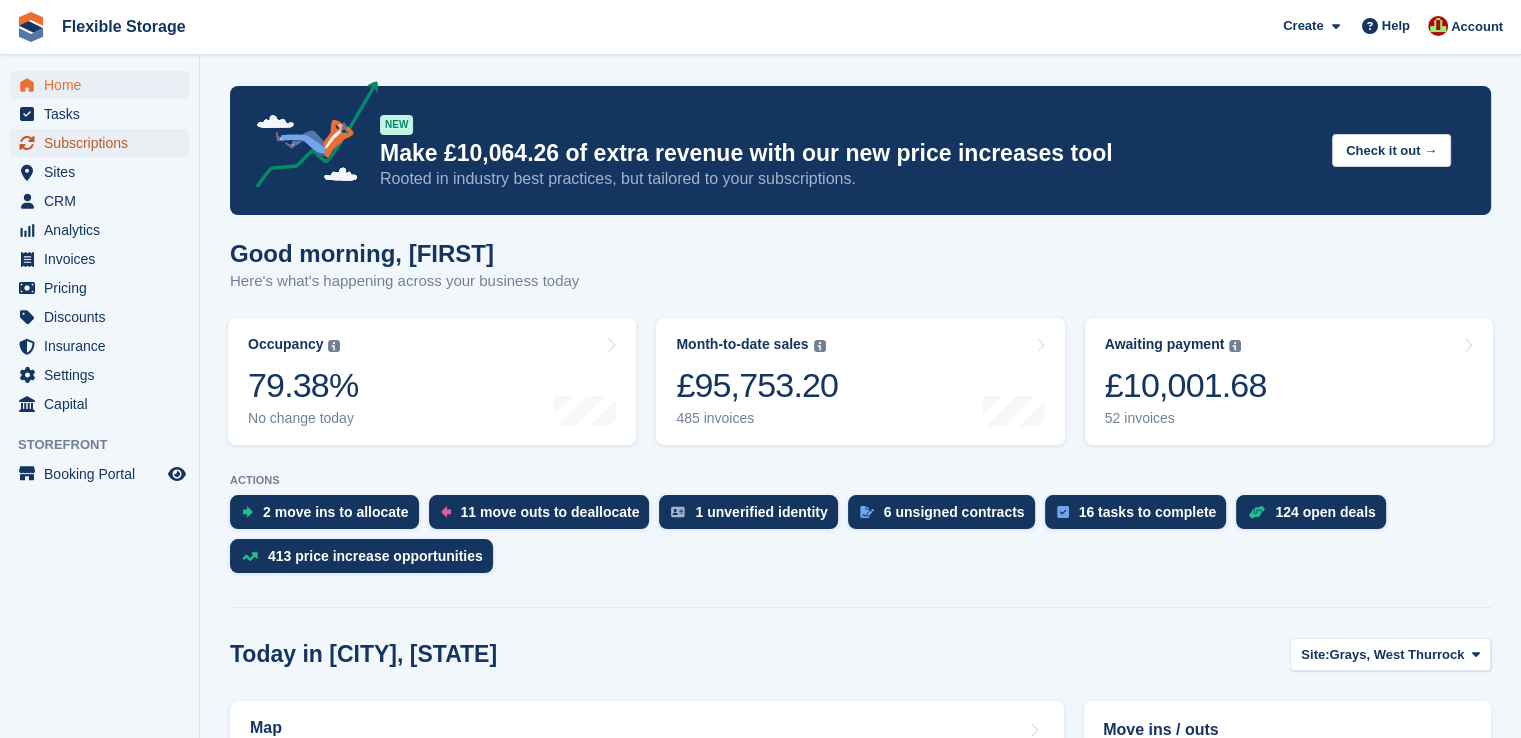 click on "Subscriptions" at bounding box center [104, 143] 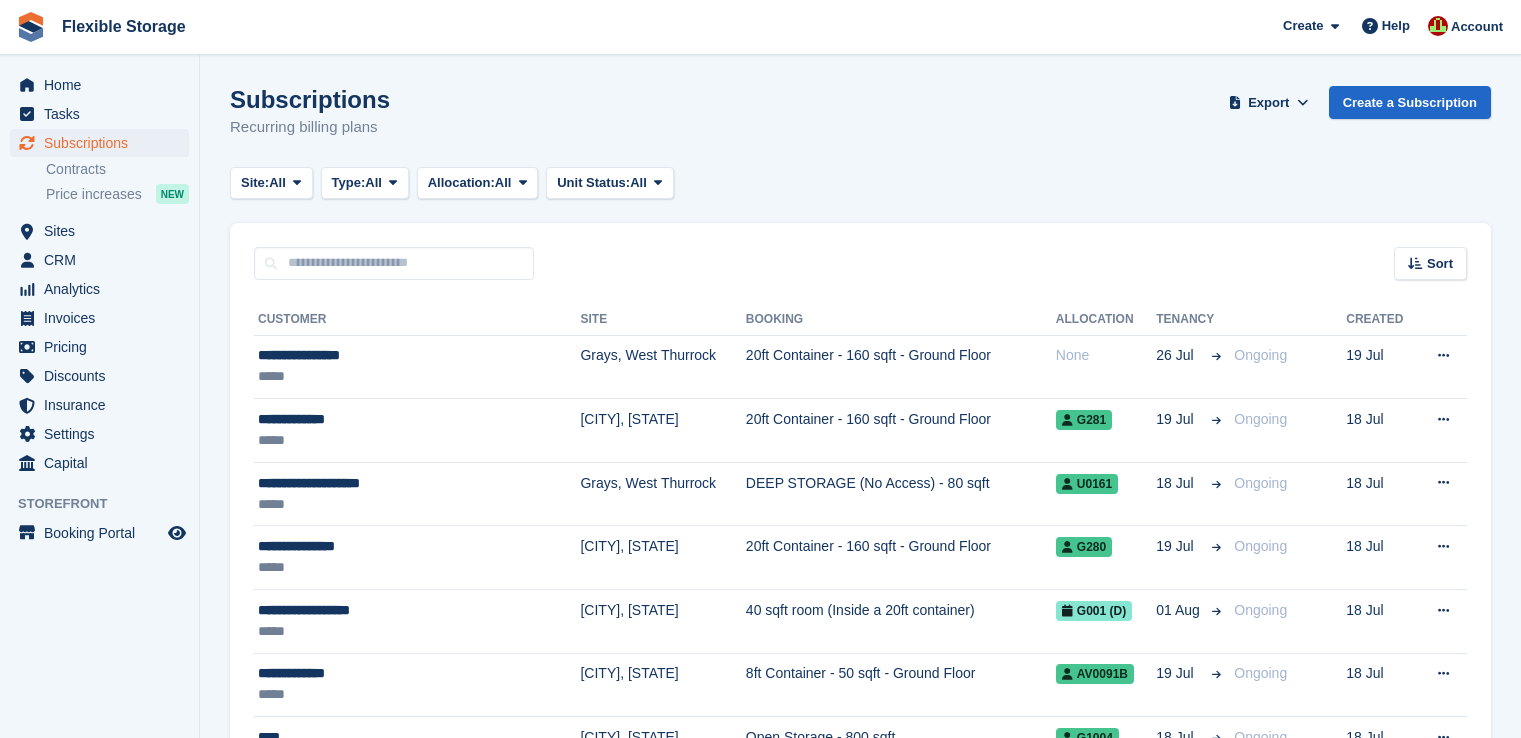 scroll, scrollTop: 0, scrollLeft: 0, axis: both 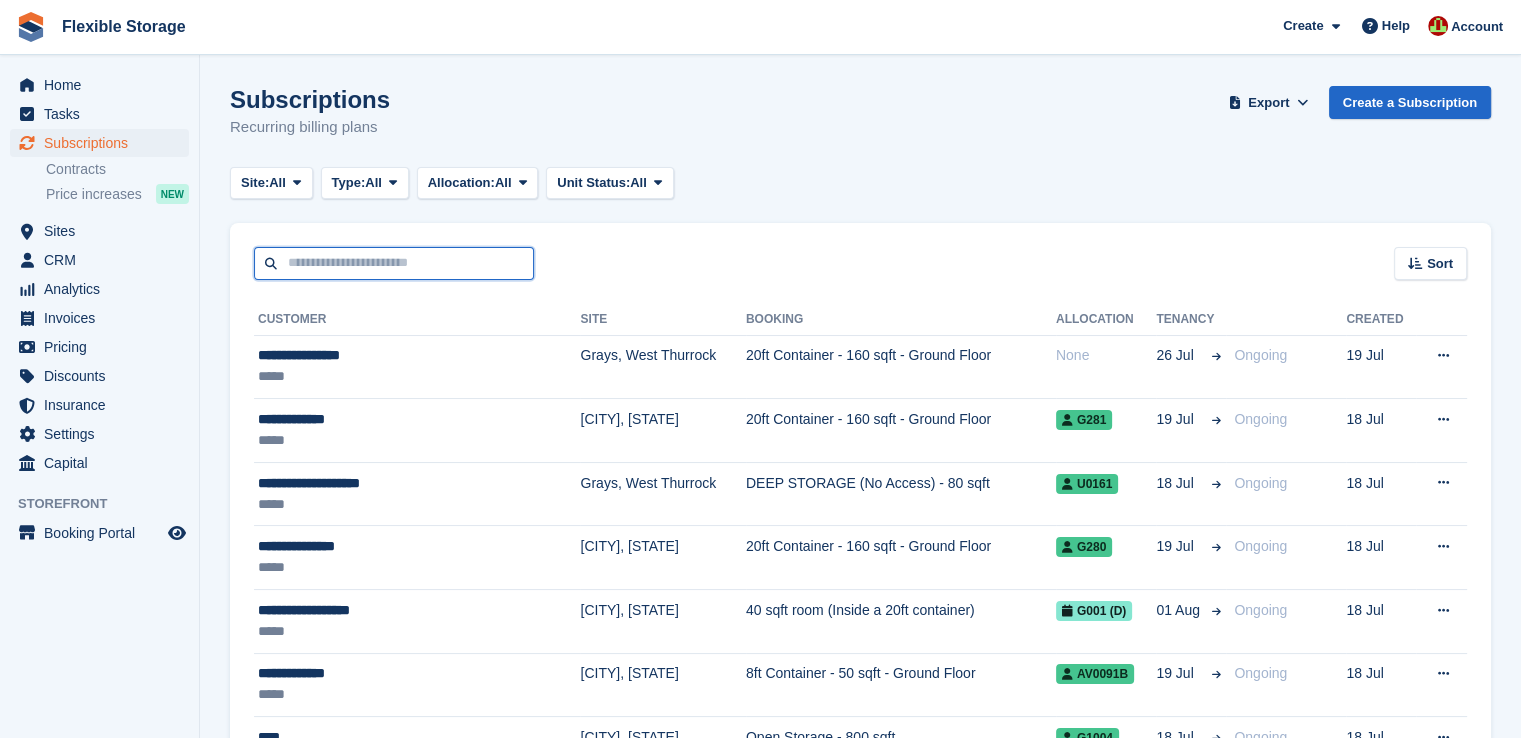 click at bounding box center [394, 263] 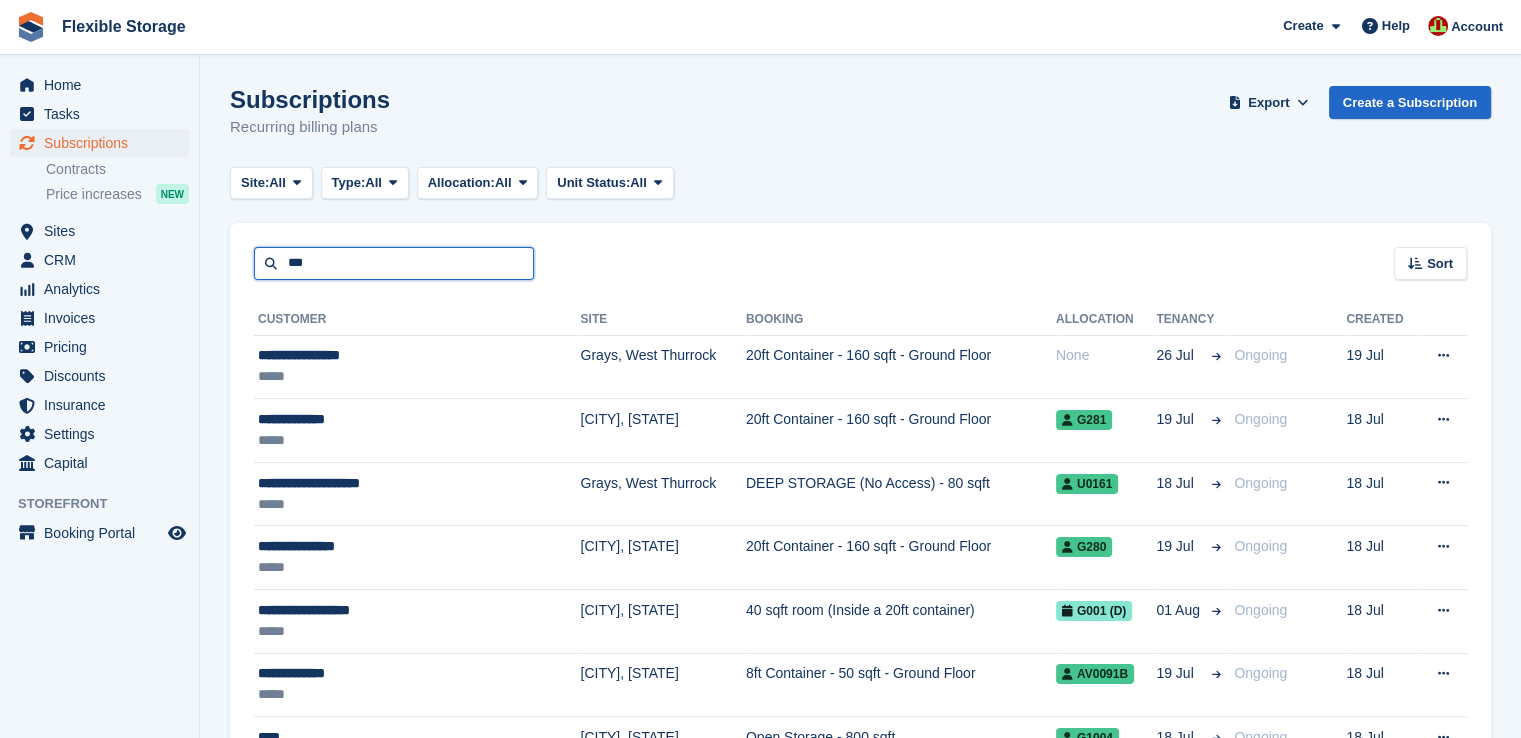 type on "***" 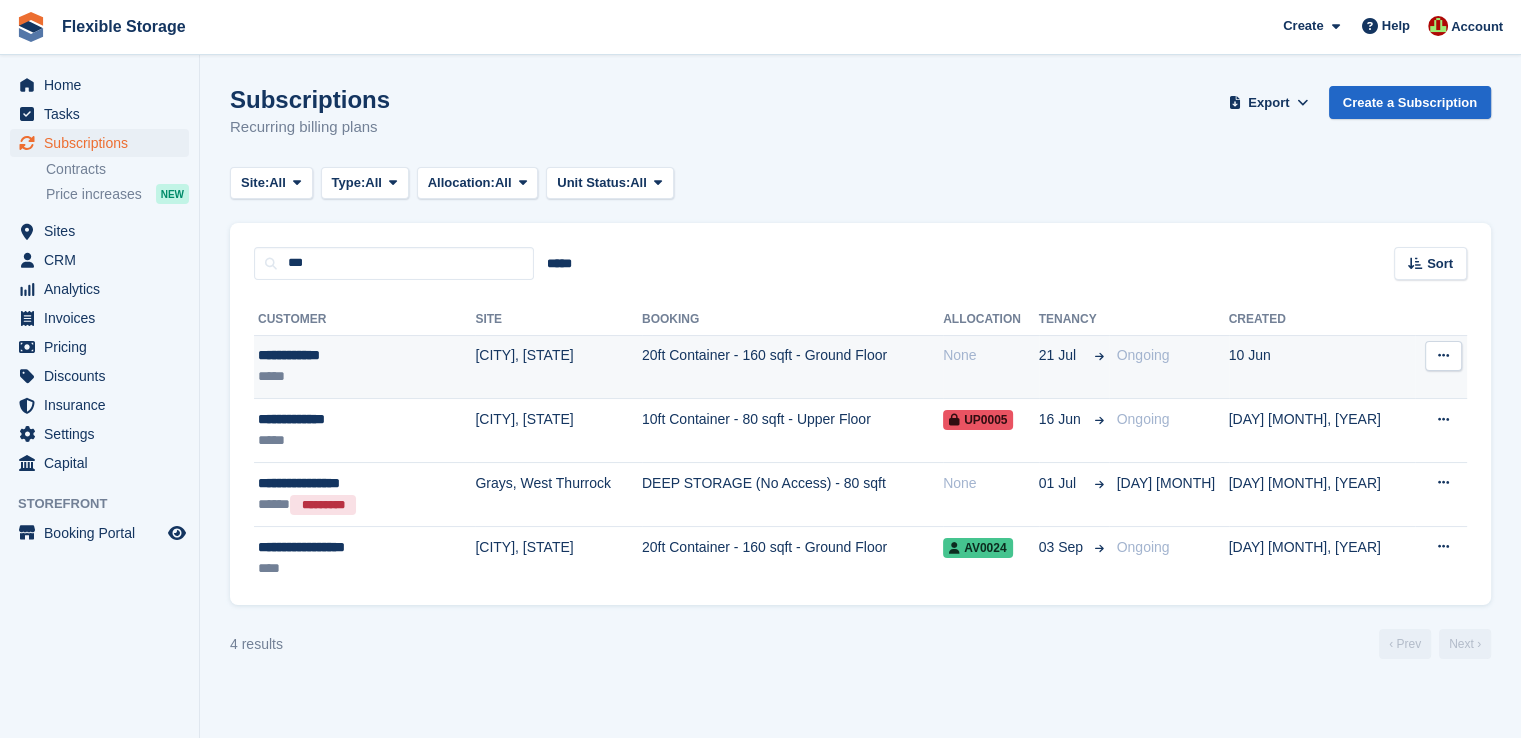 click on "[CITY], [COUNTY]" at bounding box center (558, 367) 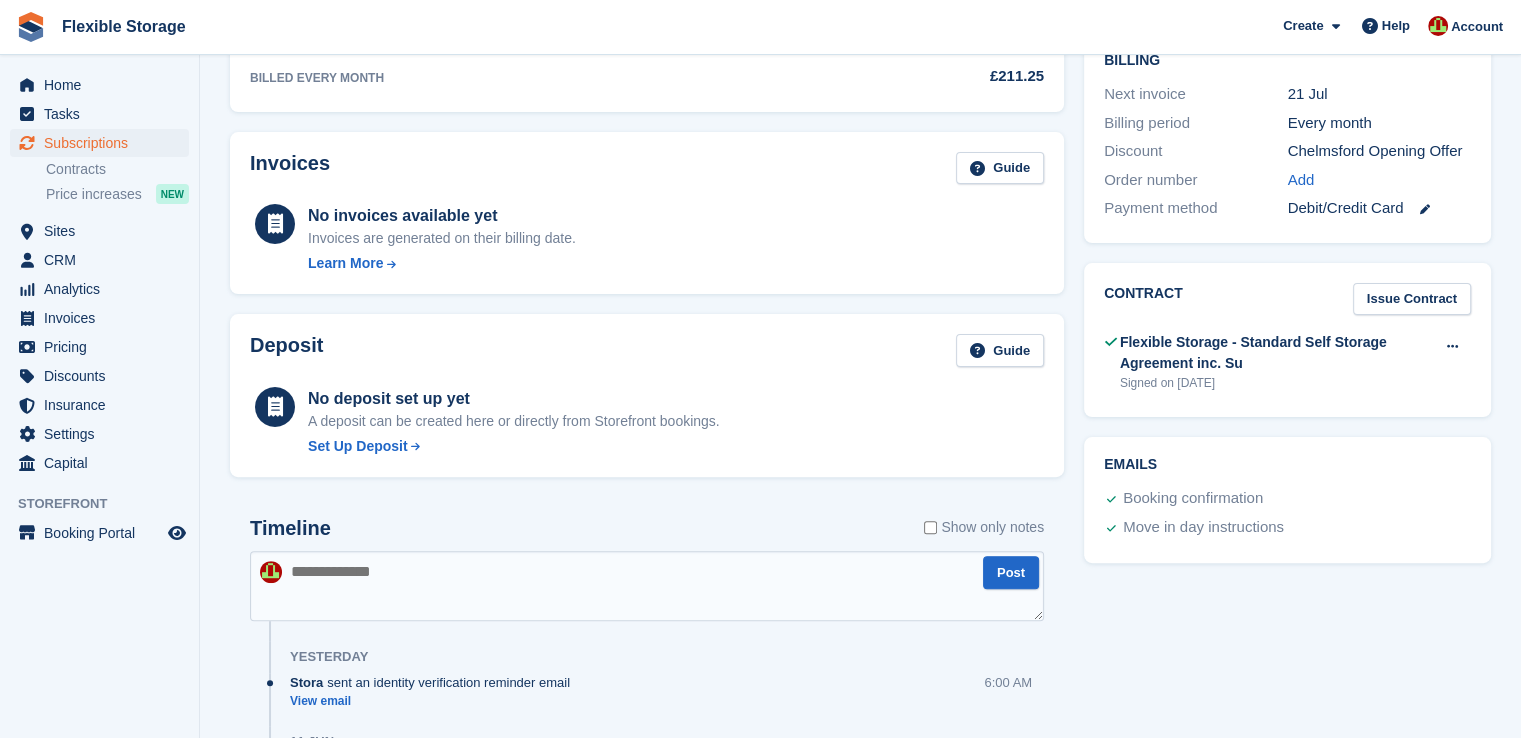 scroll, scrollTop: 700, scrollLeft: 0, axis: vertical 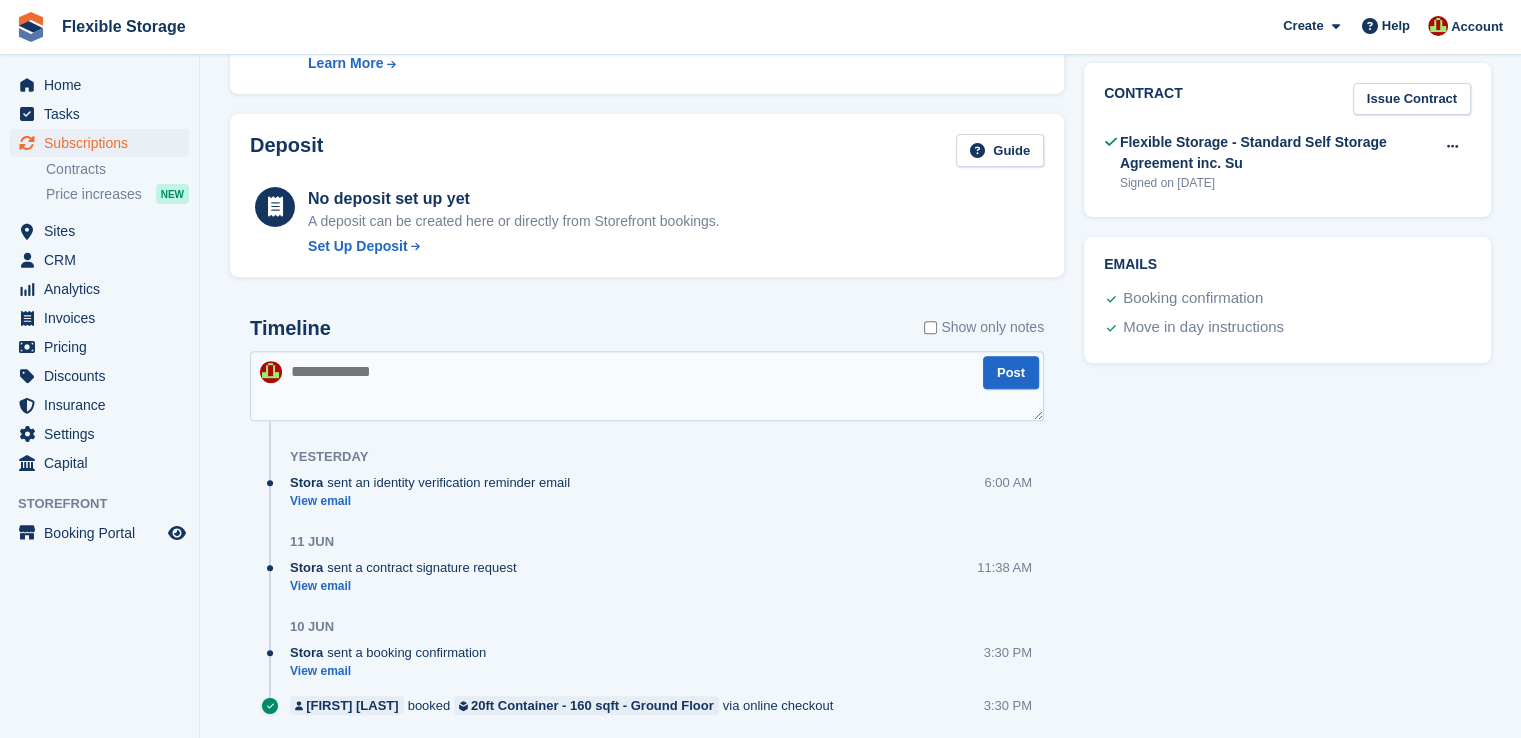 click at bounding box center [647, 386] 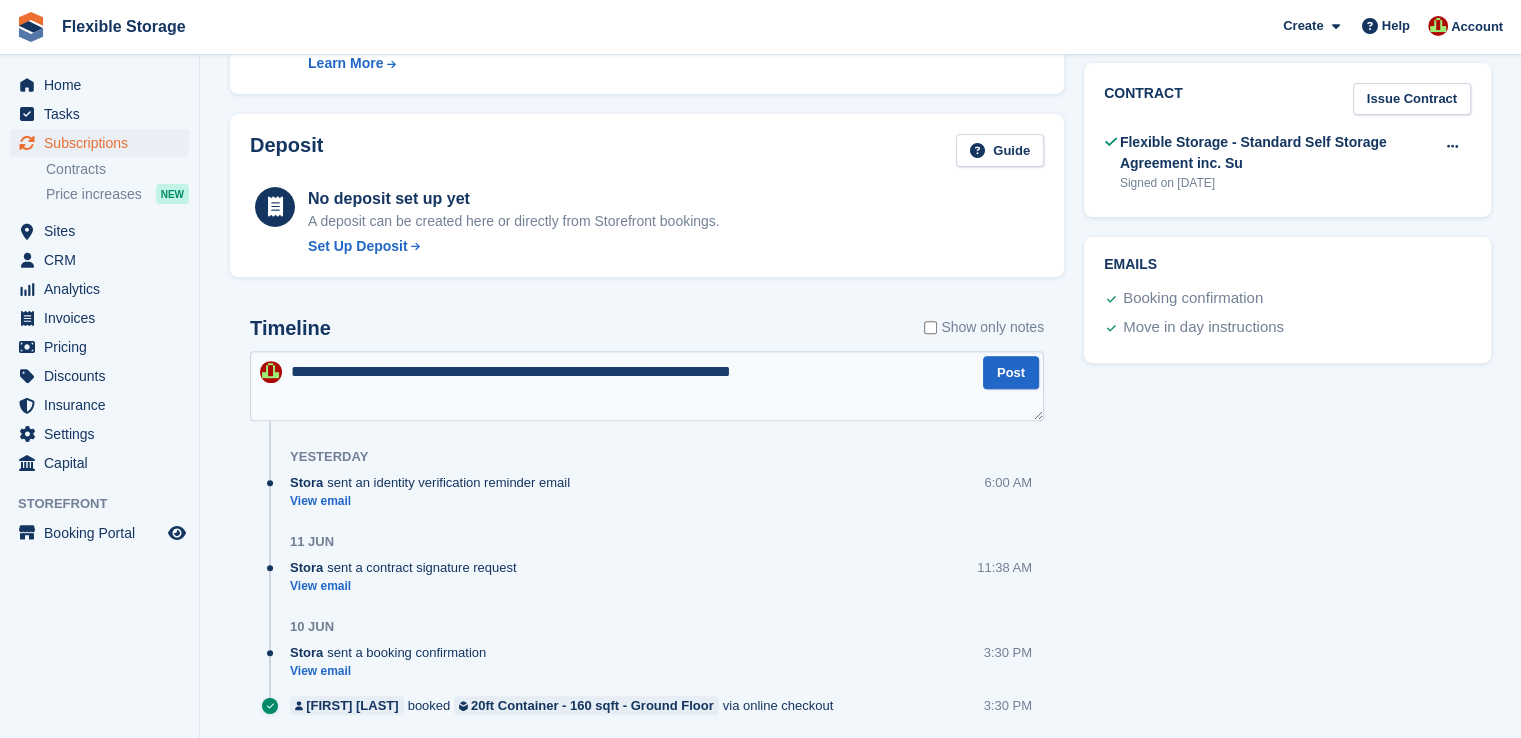 type on "**********" 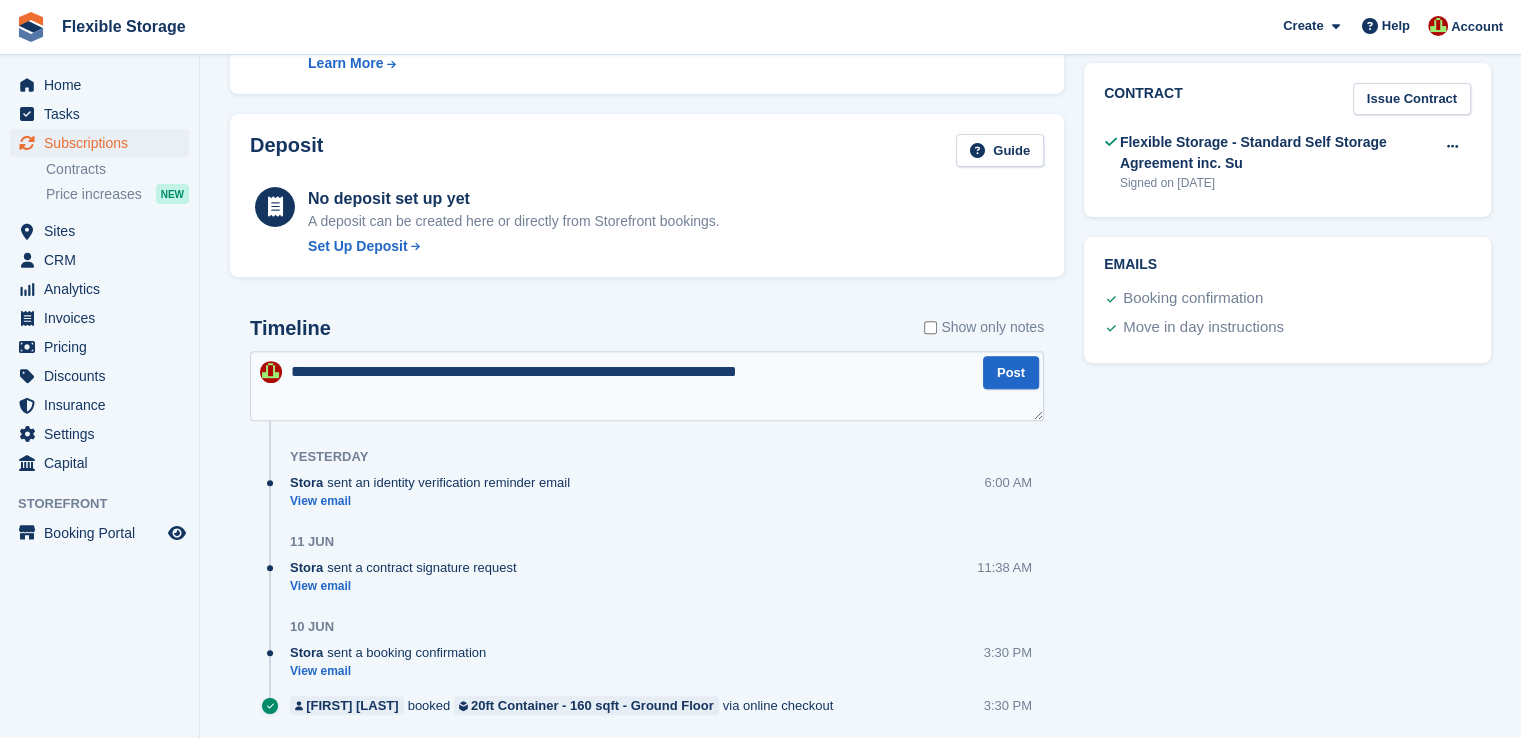 type 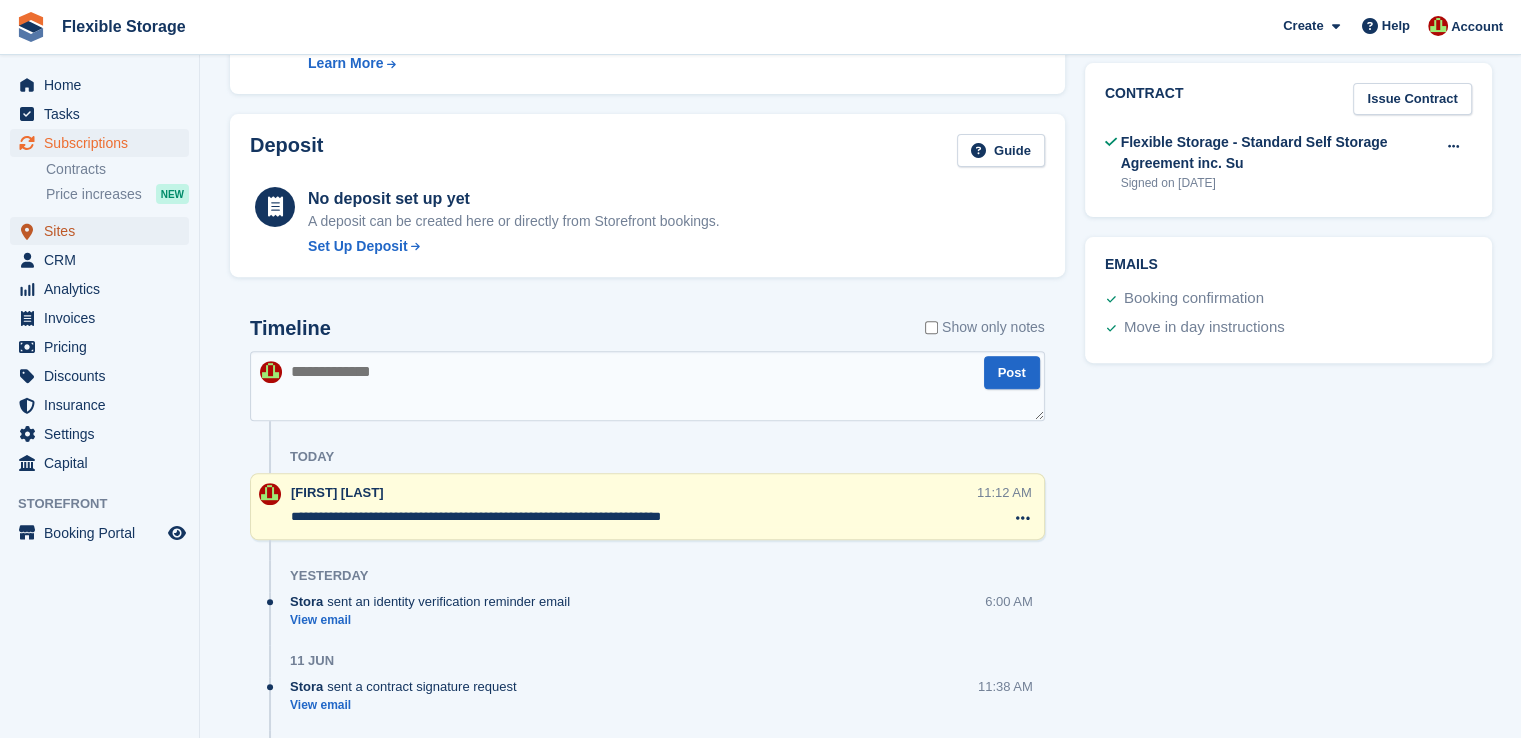 click on "Sites" at bounding box center [104, 231] 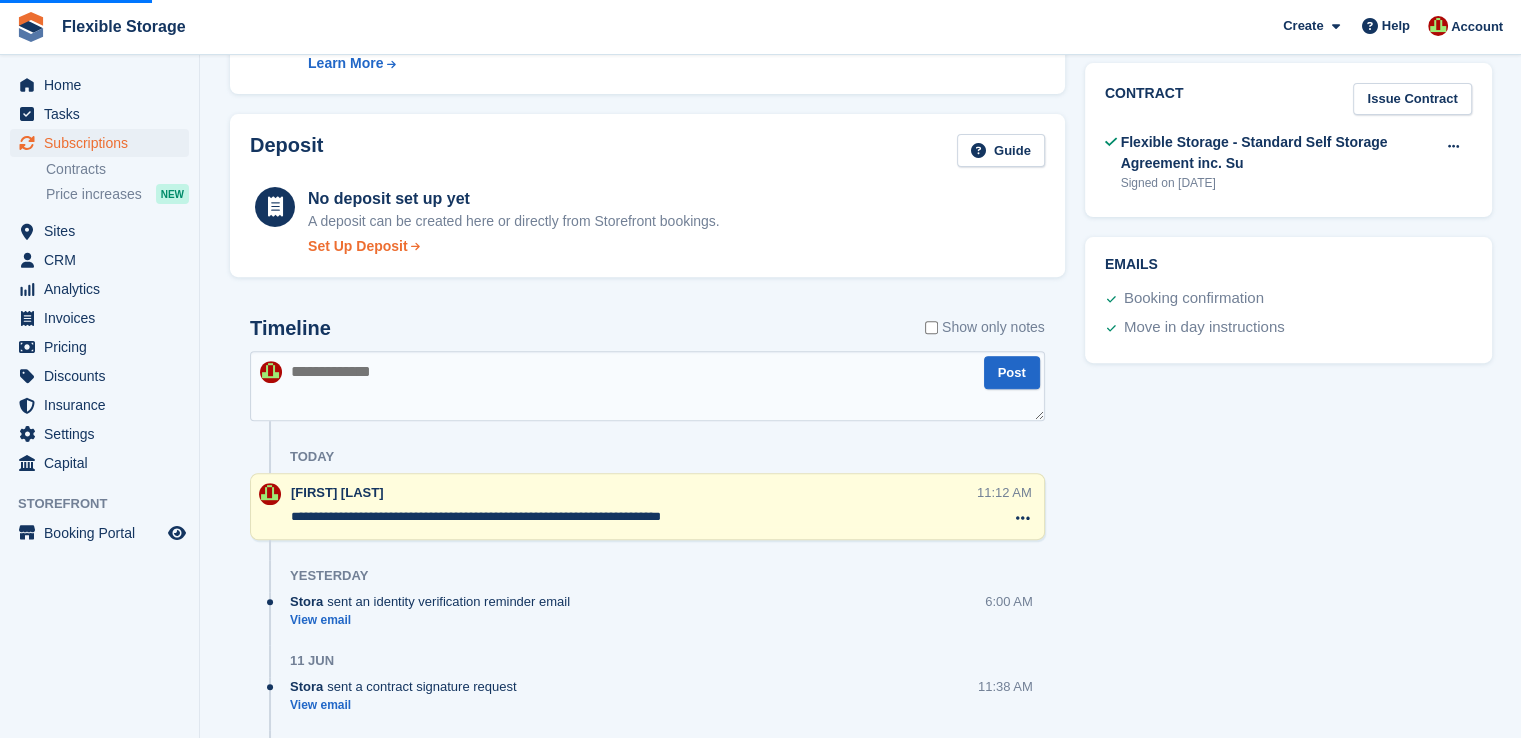 scroll, scrollTop: 0, scrollLeft: 0, axis: both 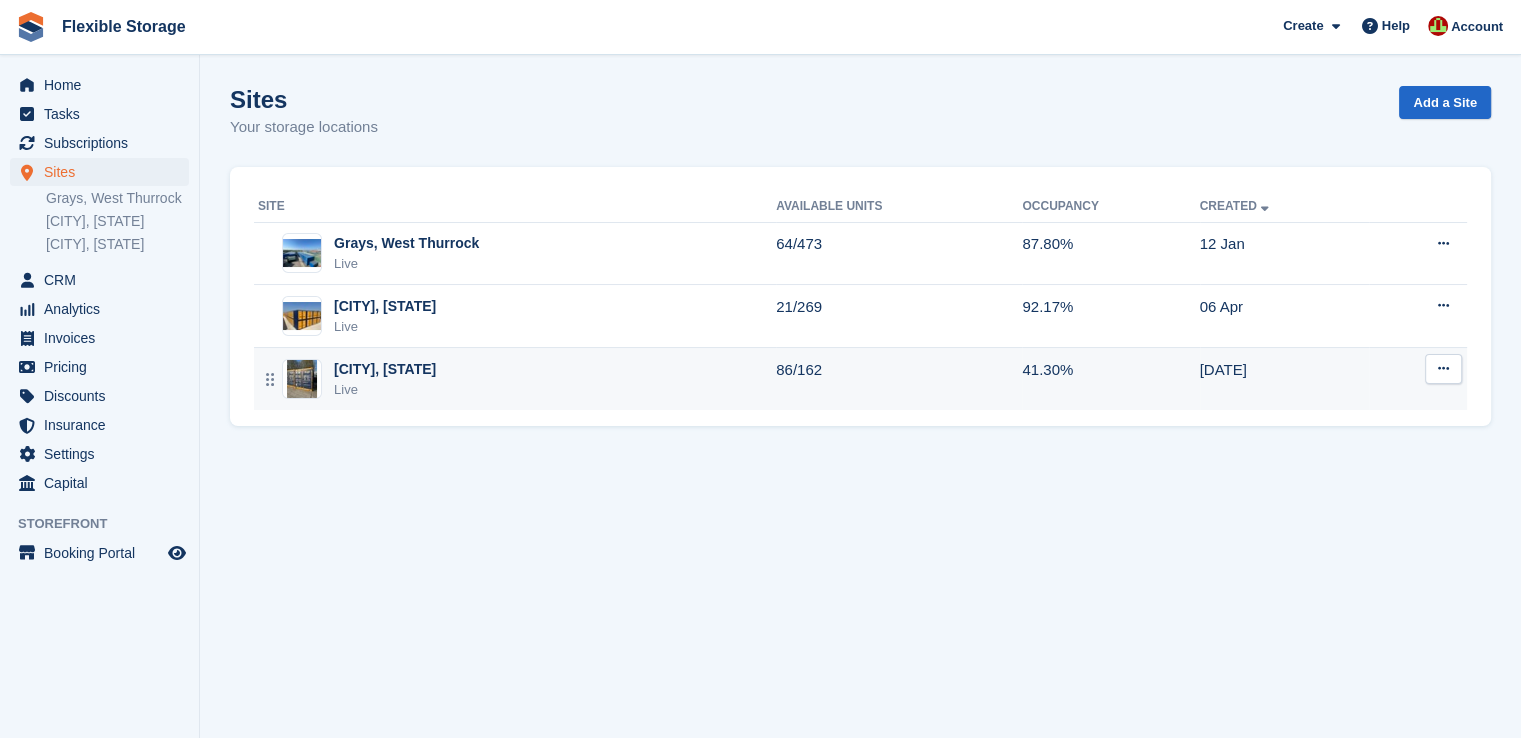 click on "Live" at bounding box center (385, 390) 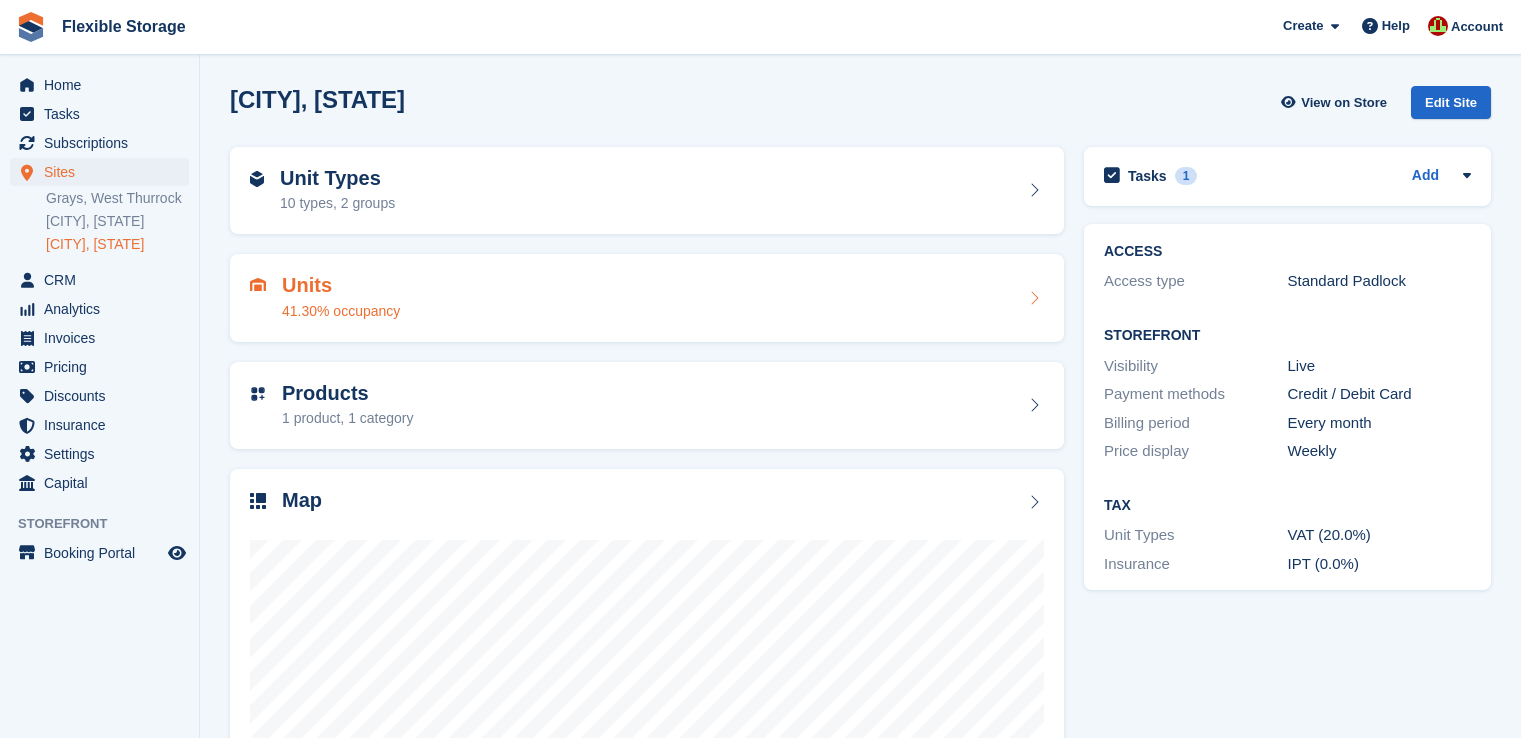 scroll, scrollTop: 0, scrollLeft: 0, axis: both 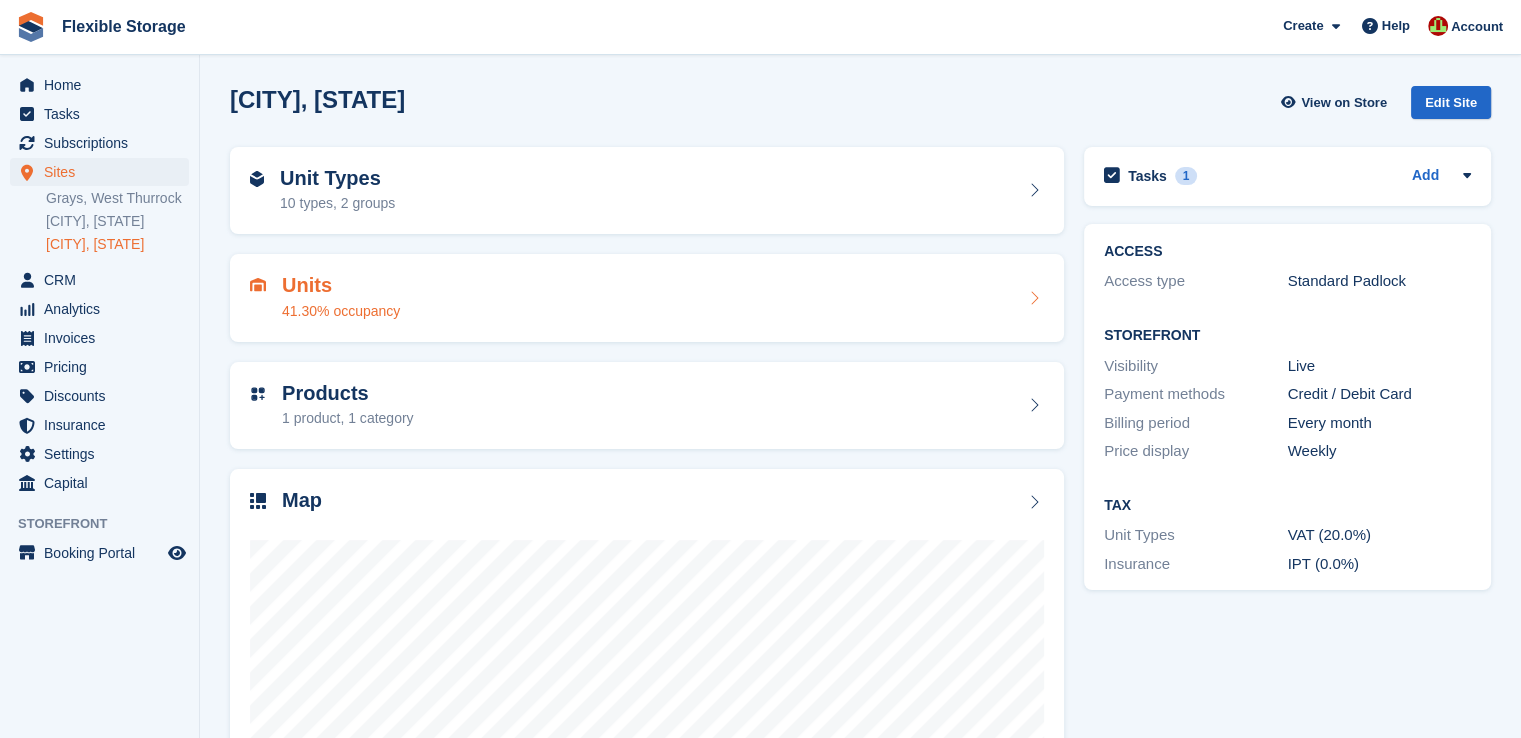 click on "Units
41.30% occupancy" at bounding box center (647, 298) 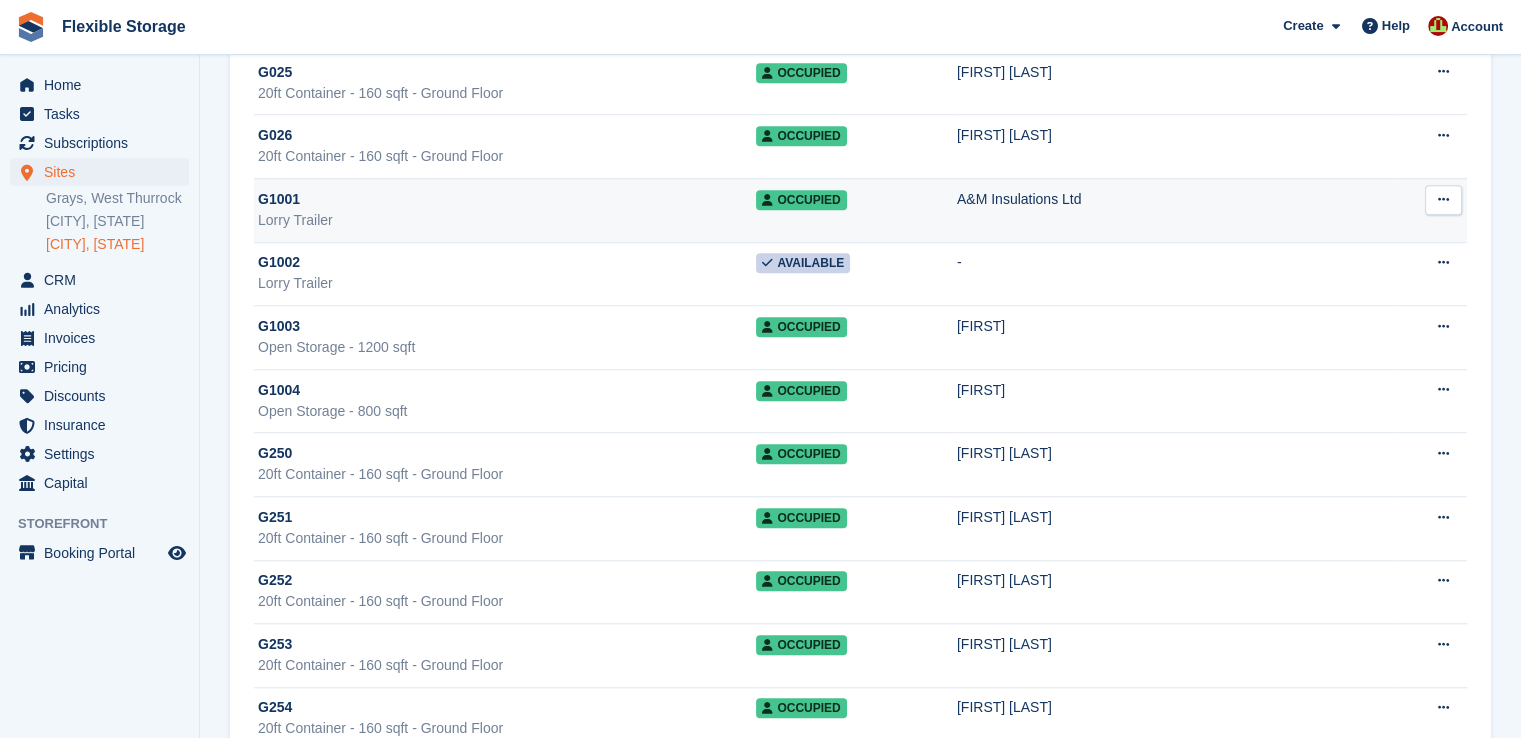 scroll, scrollTop: 1700, scrollLeft: 0, axis: vertical 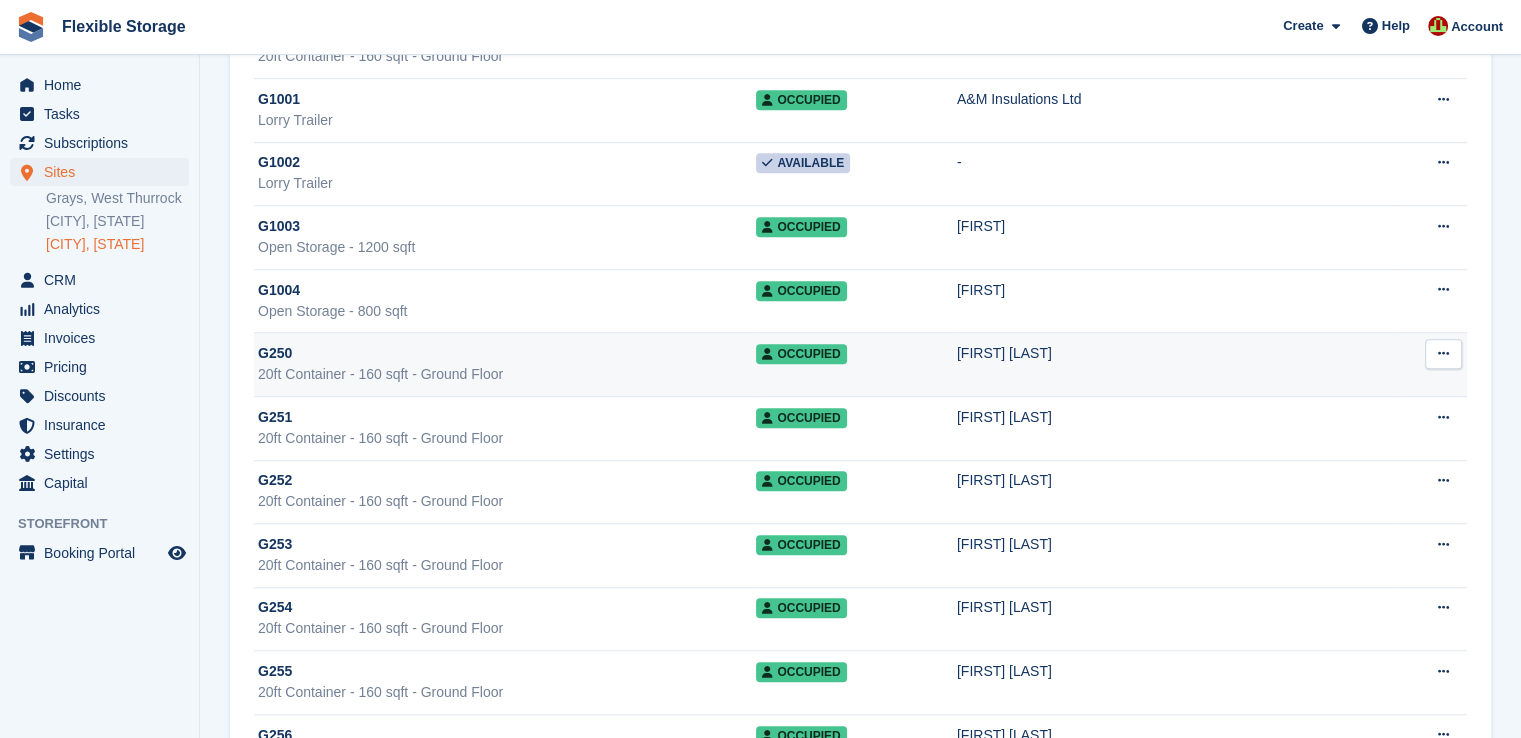 click on "20ft Container - 160 sqft - Ground Floor" at bounding box center [507, 374] 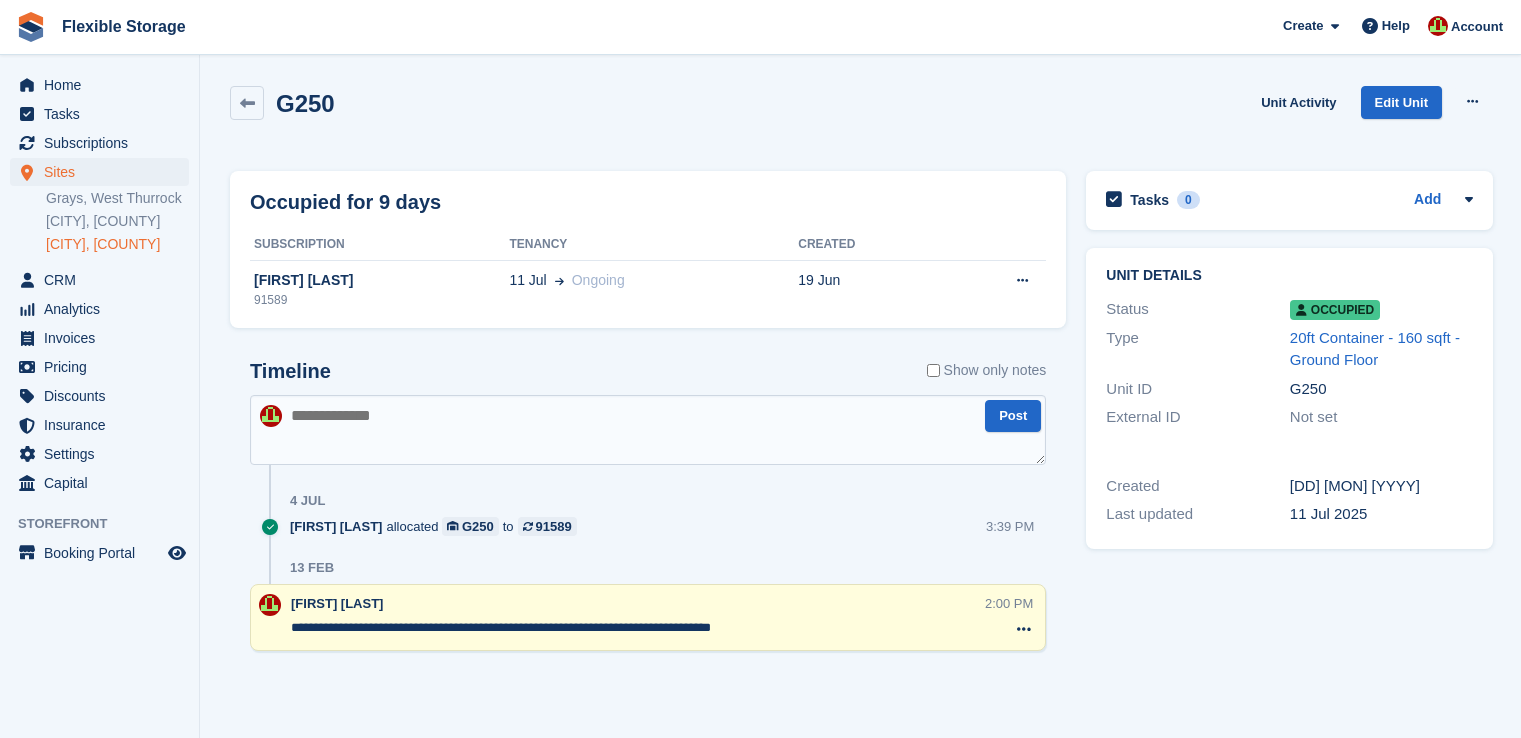 scroll, scrollTop: 0, scrollLeft: 0, axis: both 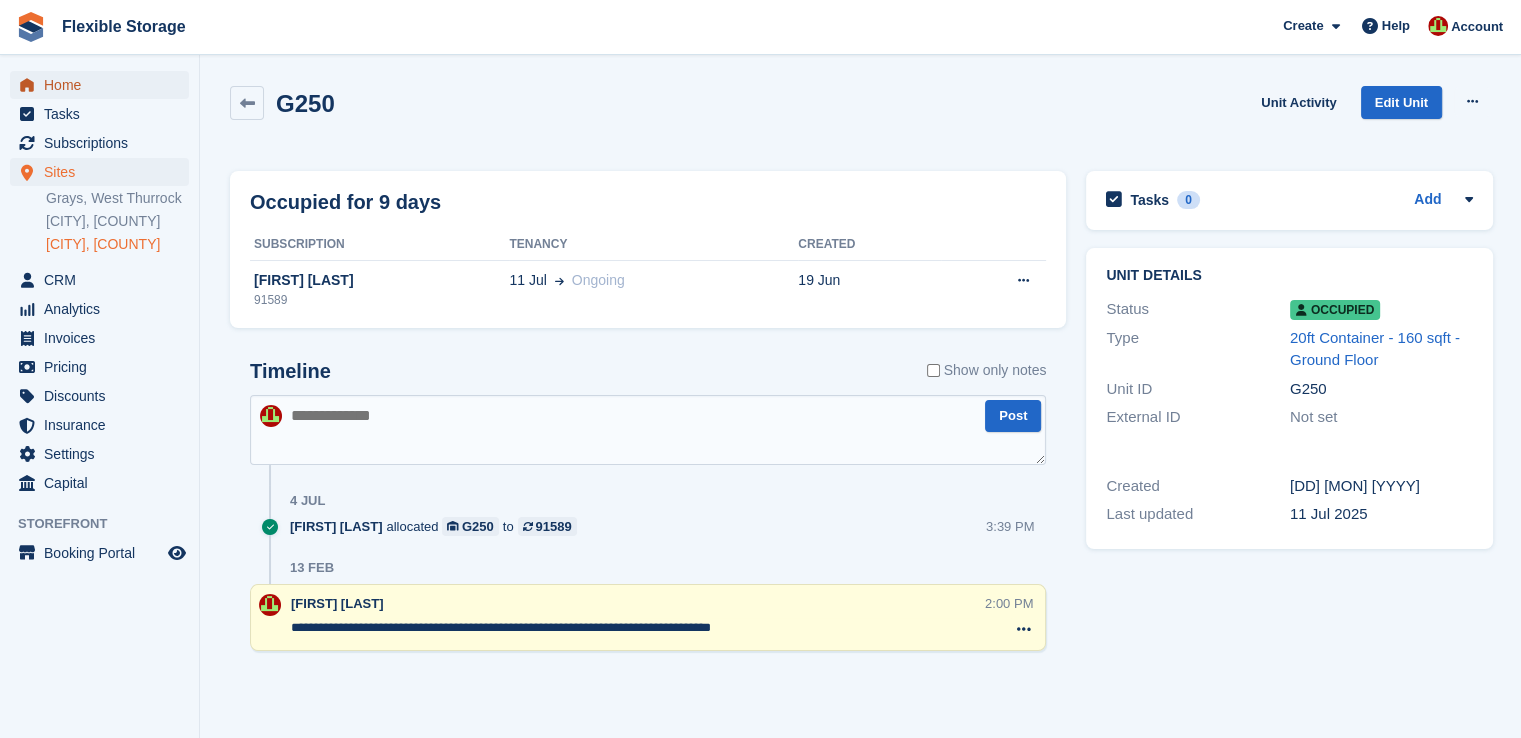 click on "Home" at bounding box center [104, 85] 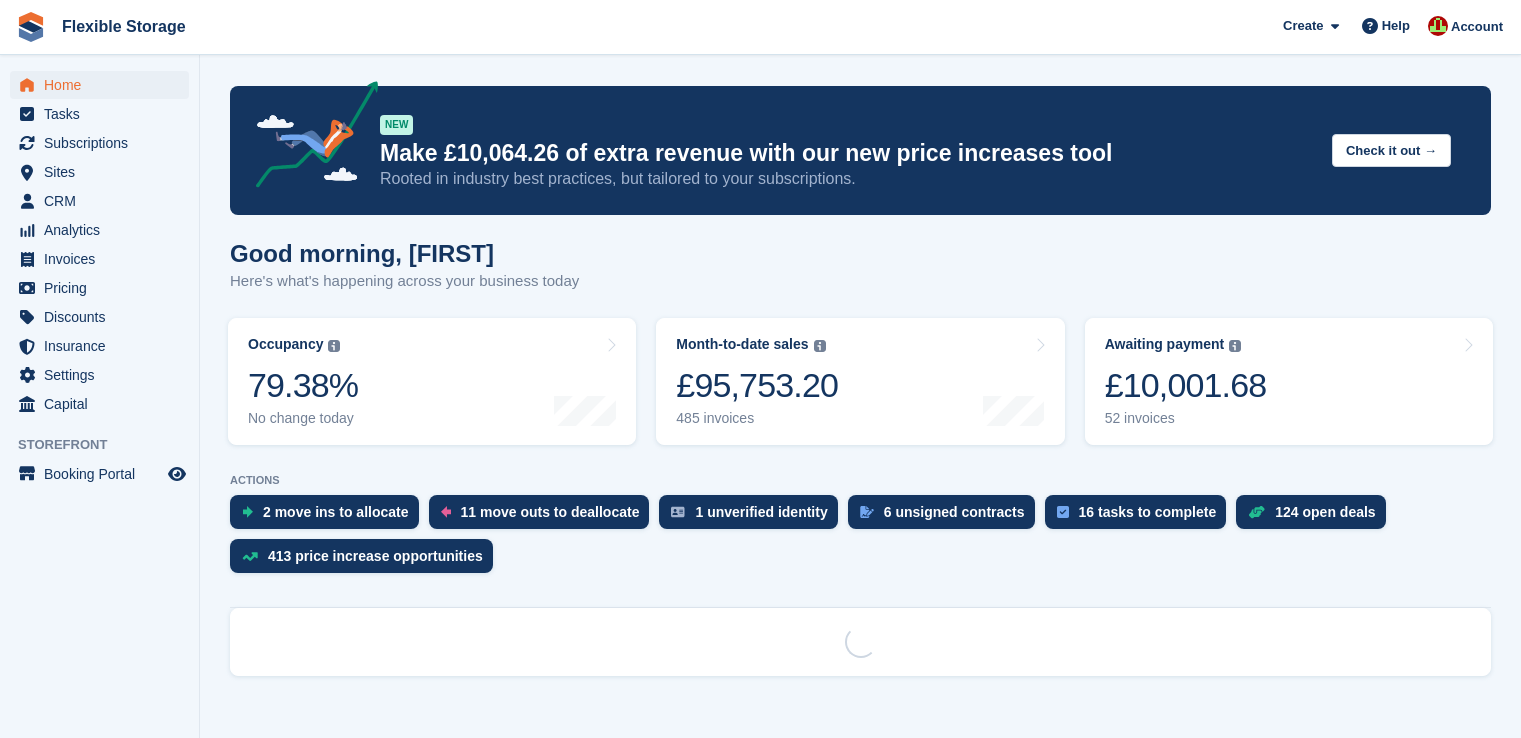 scroll, scrollTop: 0, scrollLeft: 0, axis: both 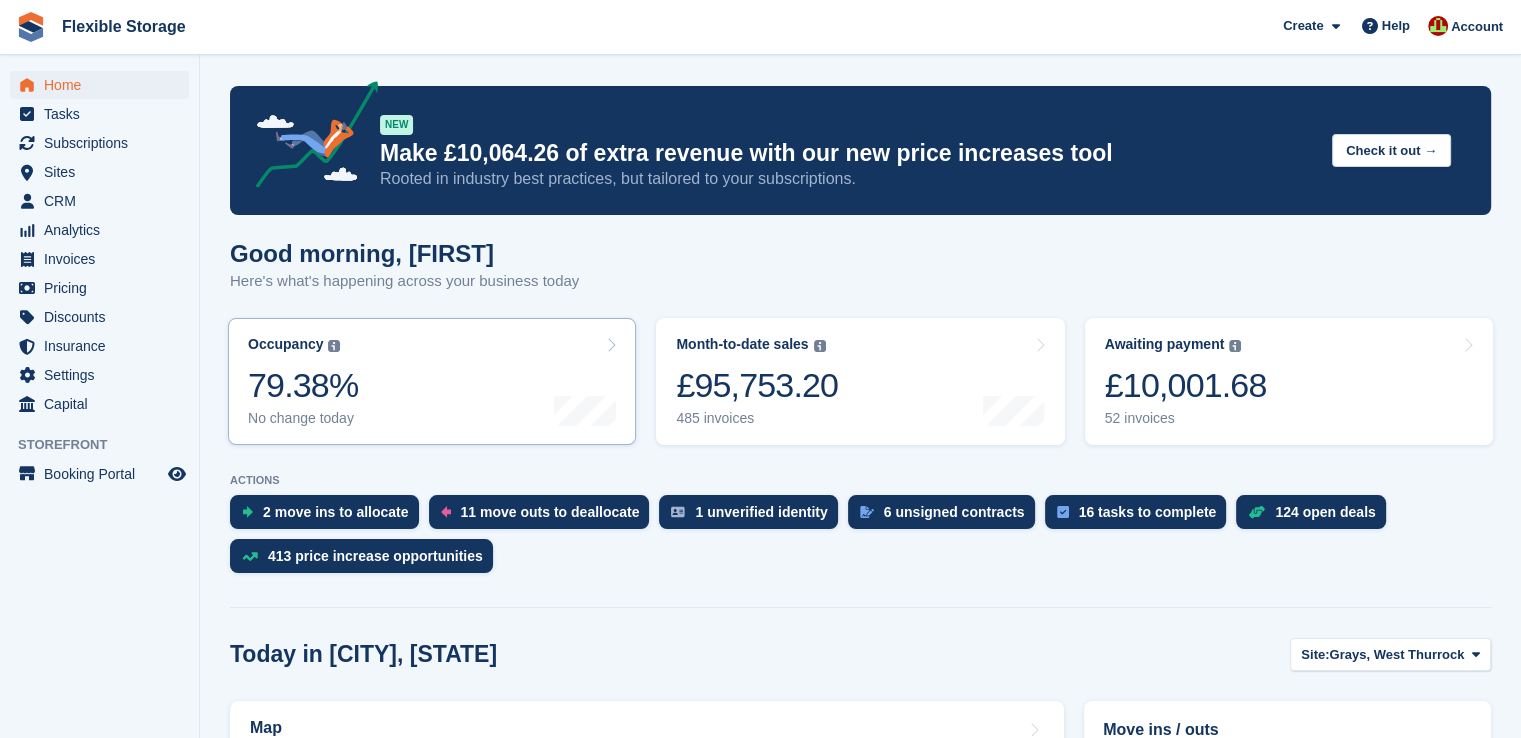 click on "Occupancy
The percentage of all currently allocated units in terms of area. Includes units with occupied, repo or overlocked status. Trendline shows changes across last 30 days.
79.38%
No change today" at bounding box center [432, 381] 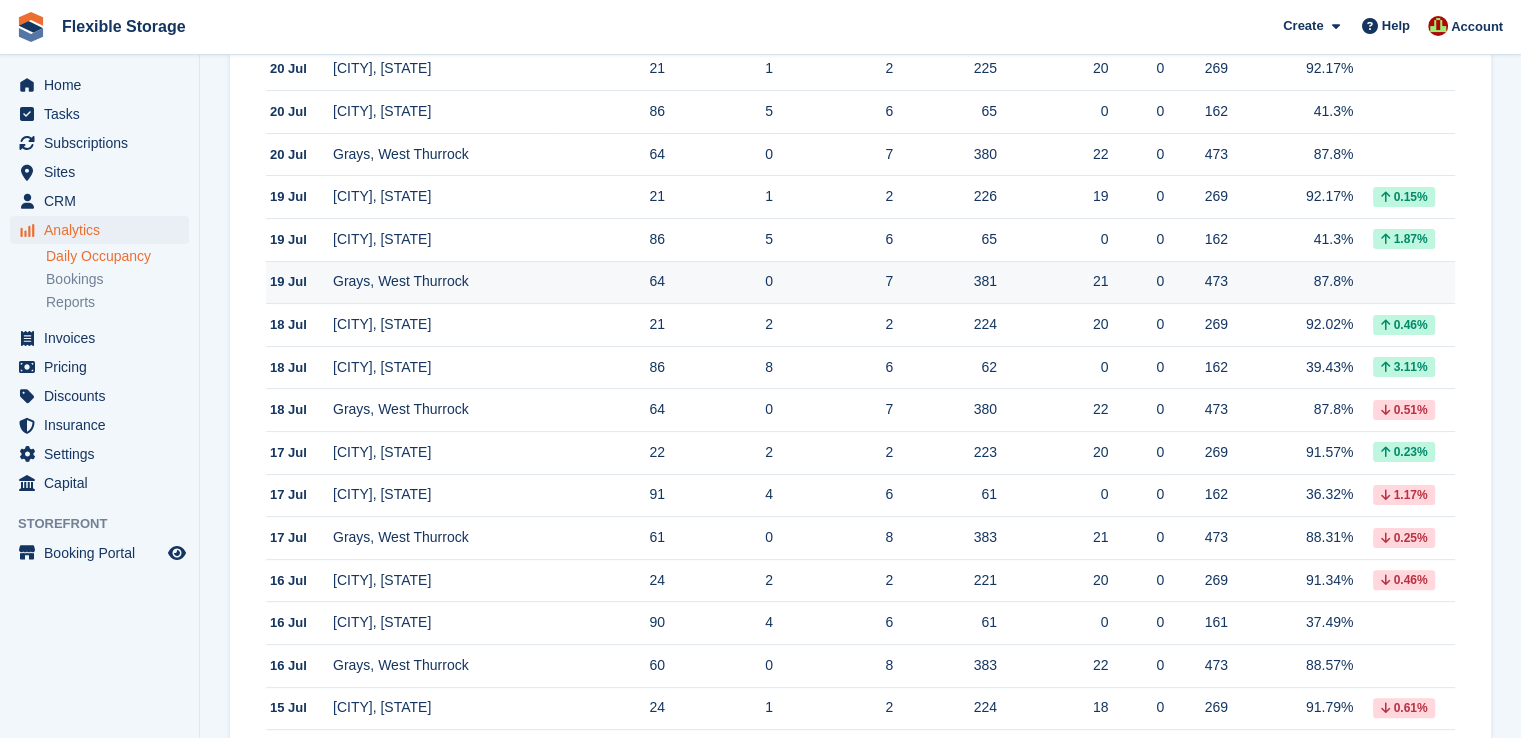 scroll, scrollTop: 0, scrollLeft: 0, axis: both 